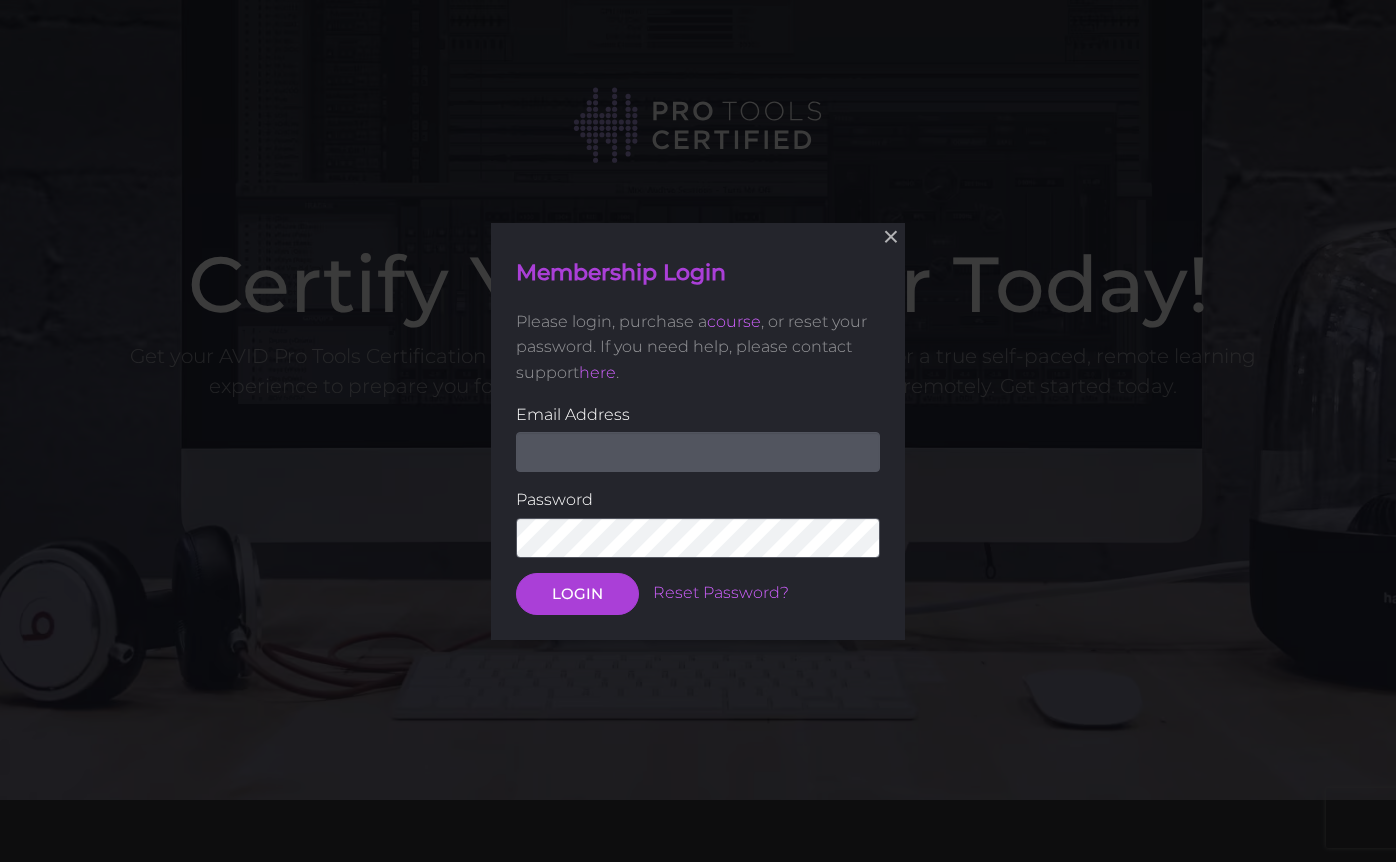 scroll, scrollTop: 0, scrollLeft: 0, axis: both 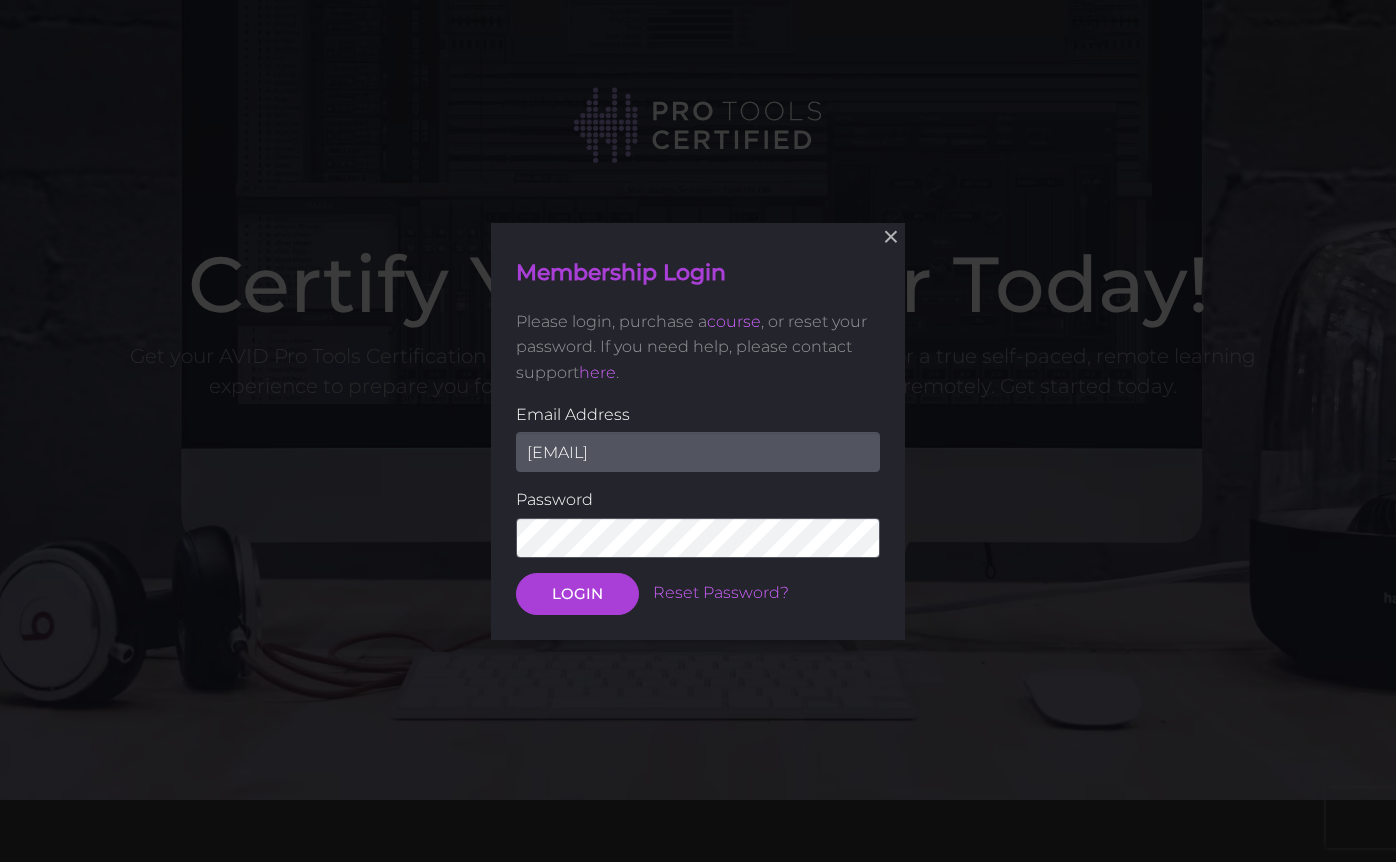 type on "[FIRST][LAST]@[DOMAIN]" 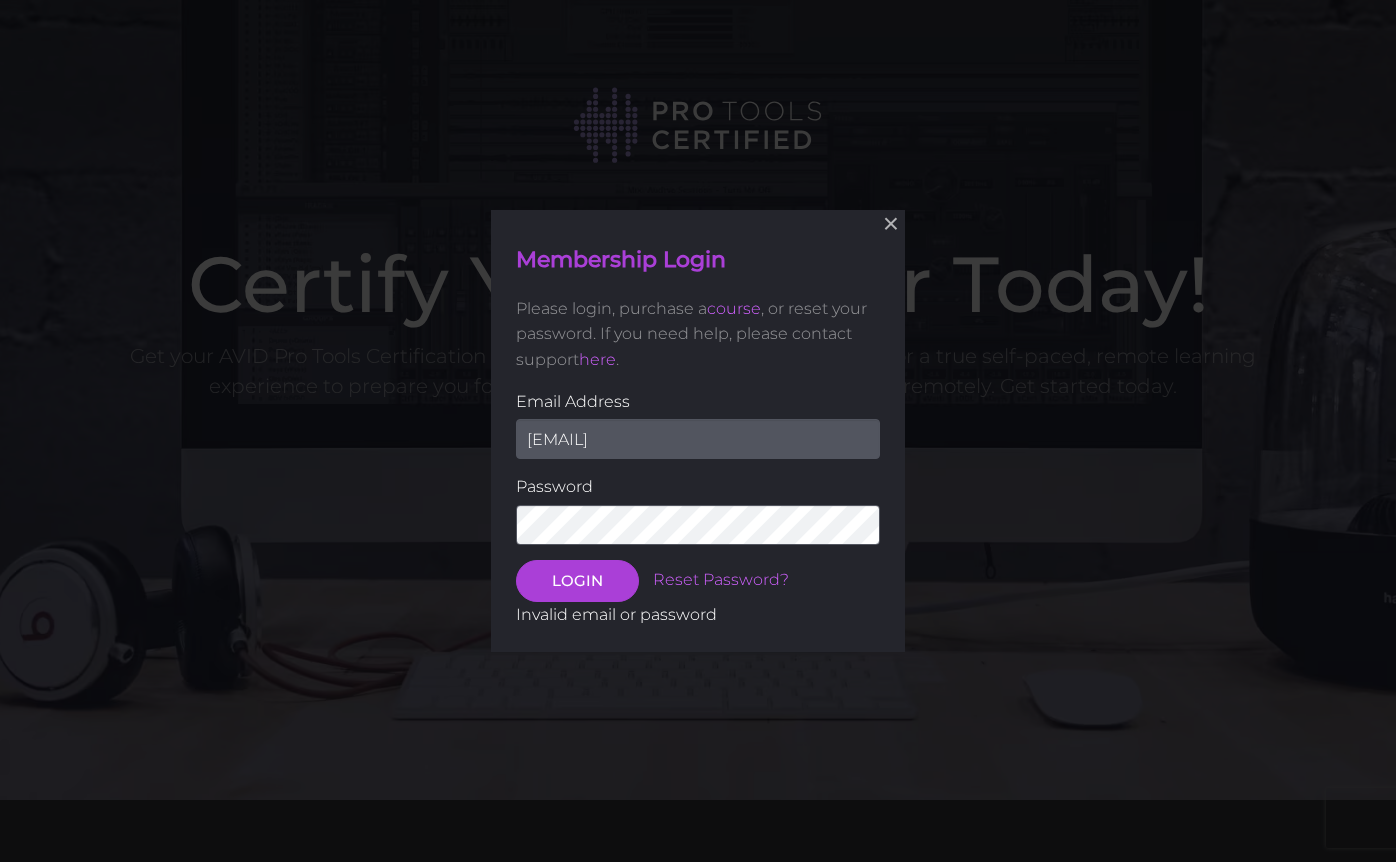 click on "LOGIN" at bounding box center [577, 581] 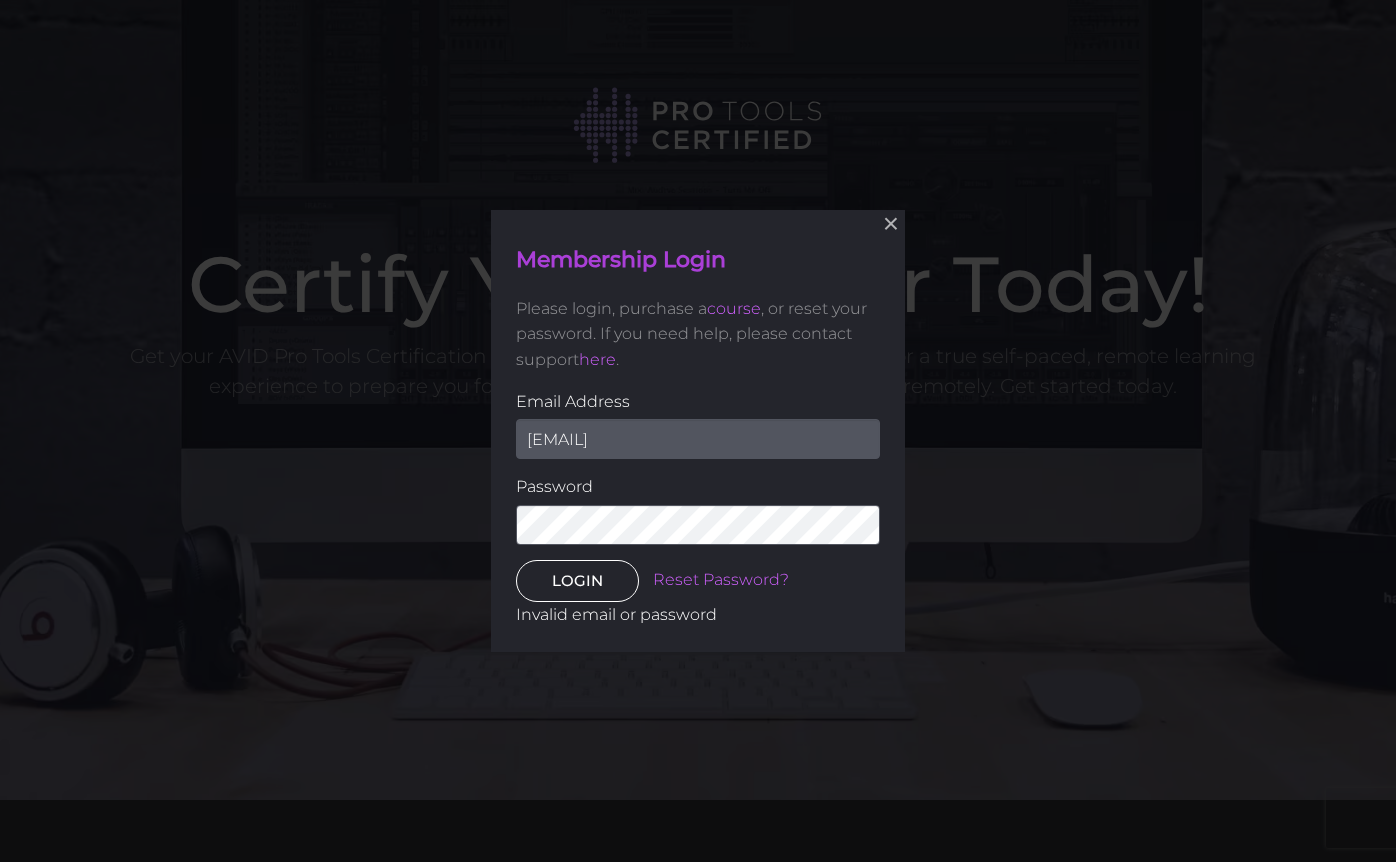 click on "LOGIN" at bounding box center [577, 581] 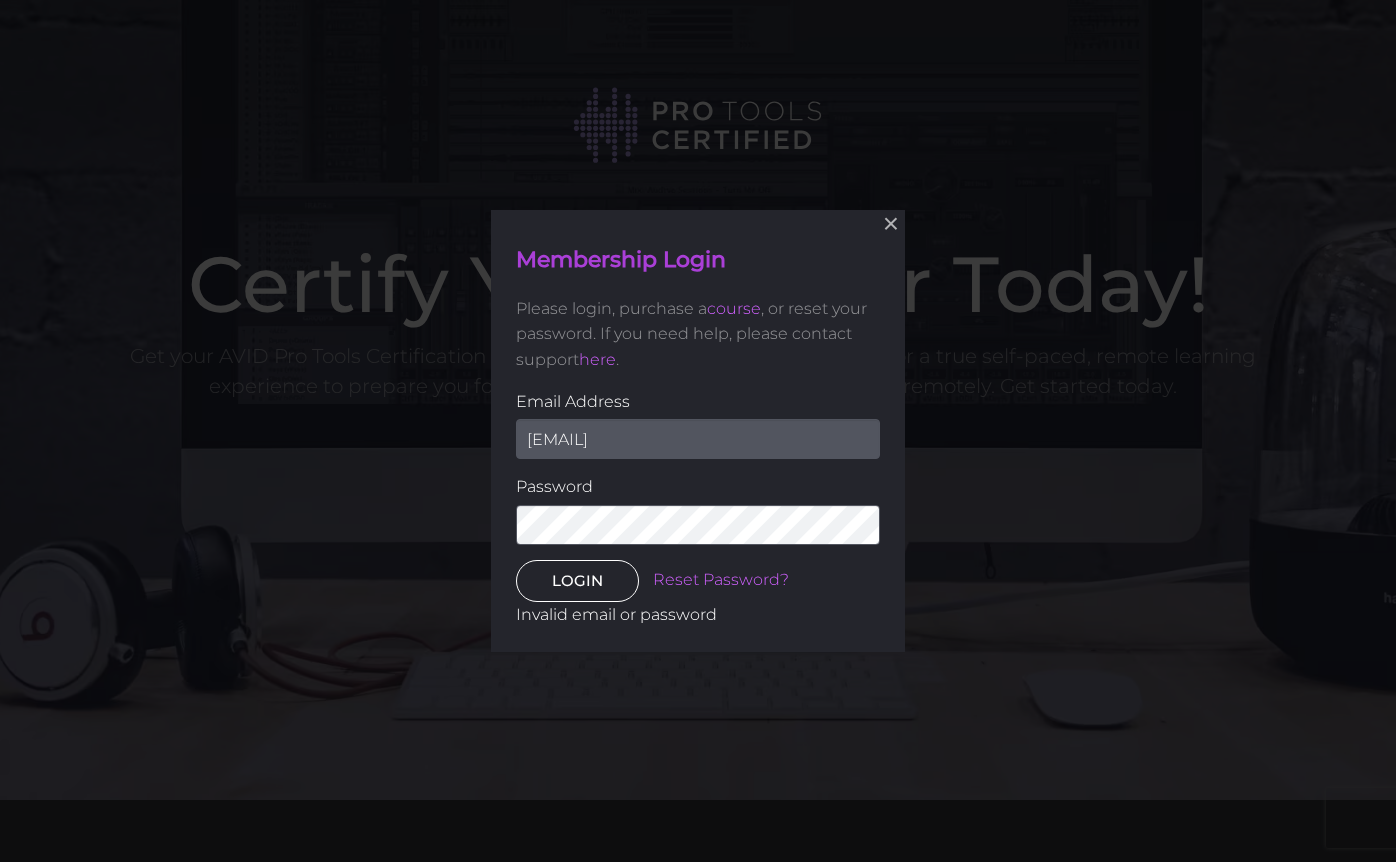 click on "LOGIN" at bounding box center [577, 581] 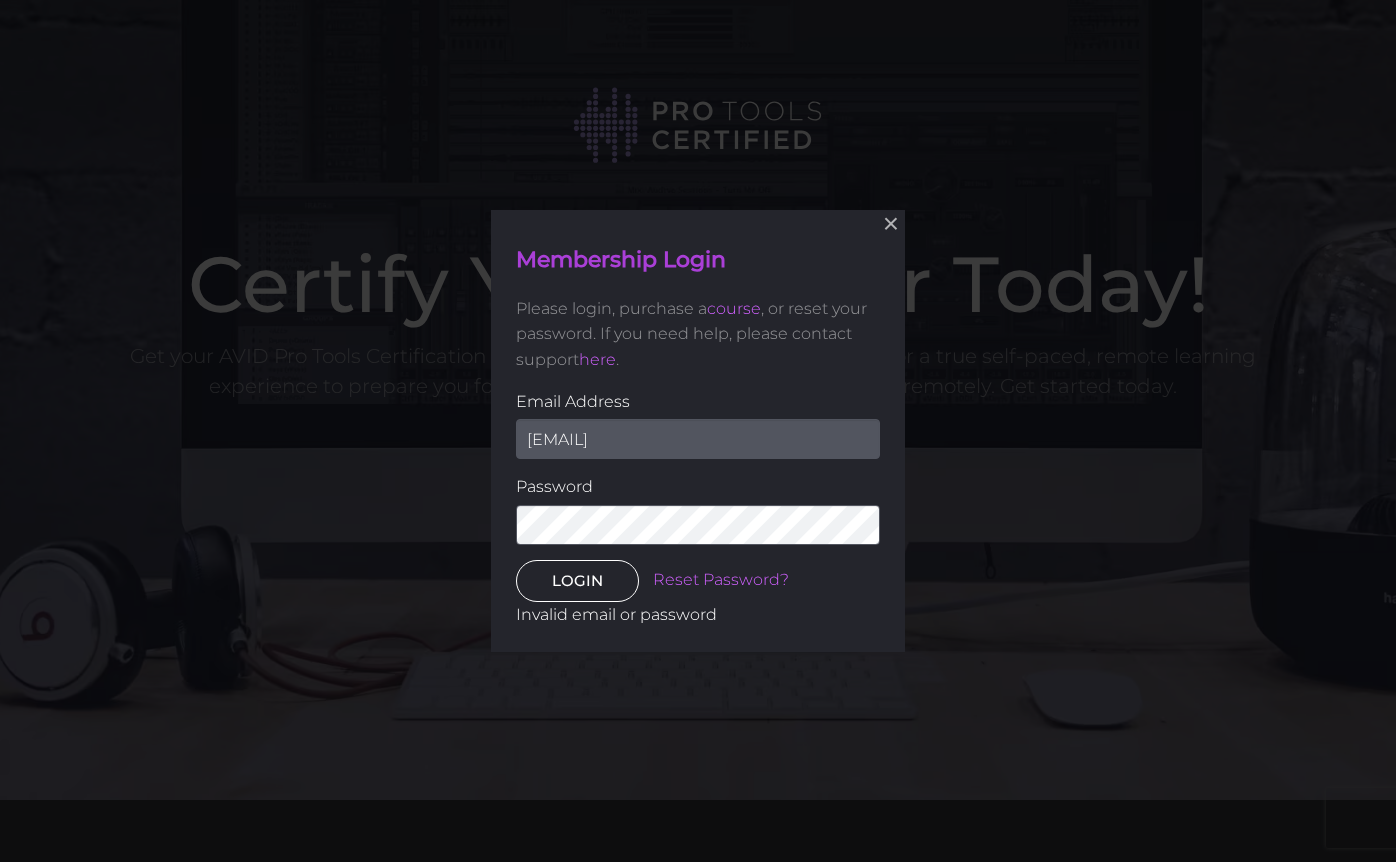 click on "LOGIN" at bounding box center (577, 581) 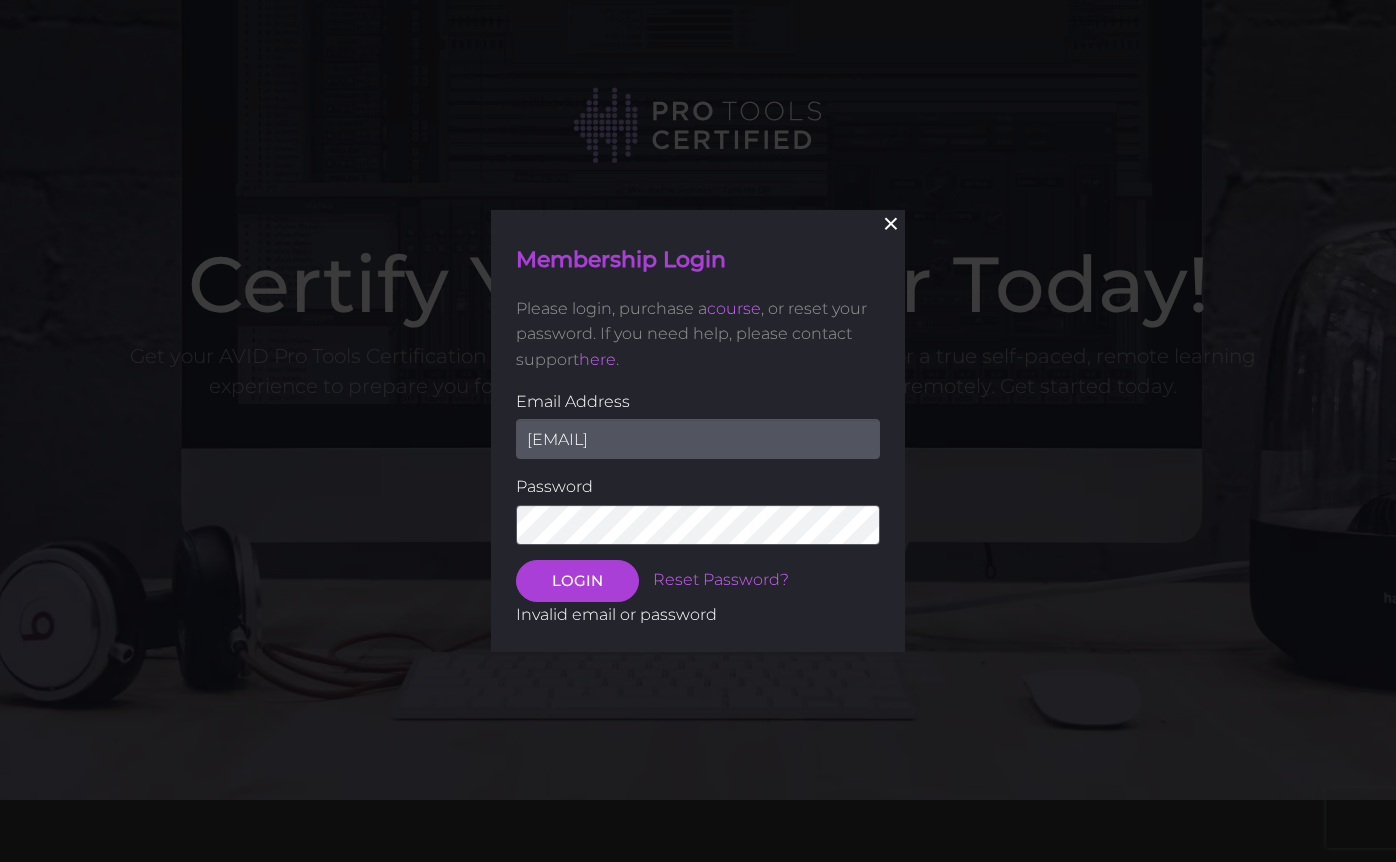 click on "×" at bounding box center (891, 224) 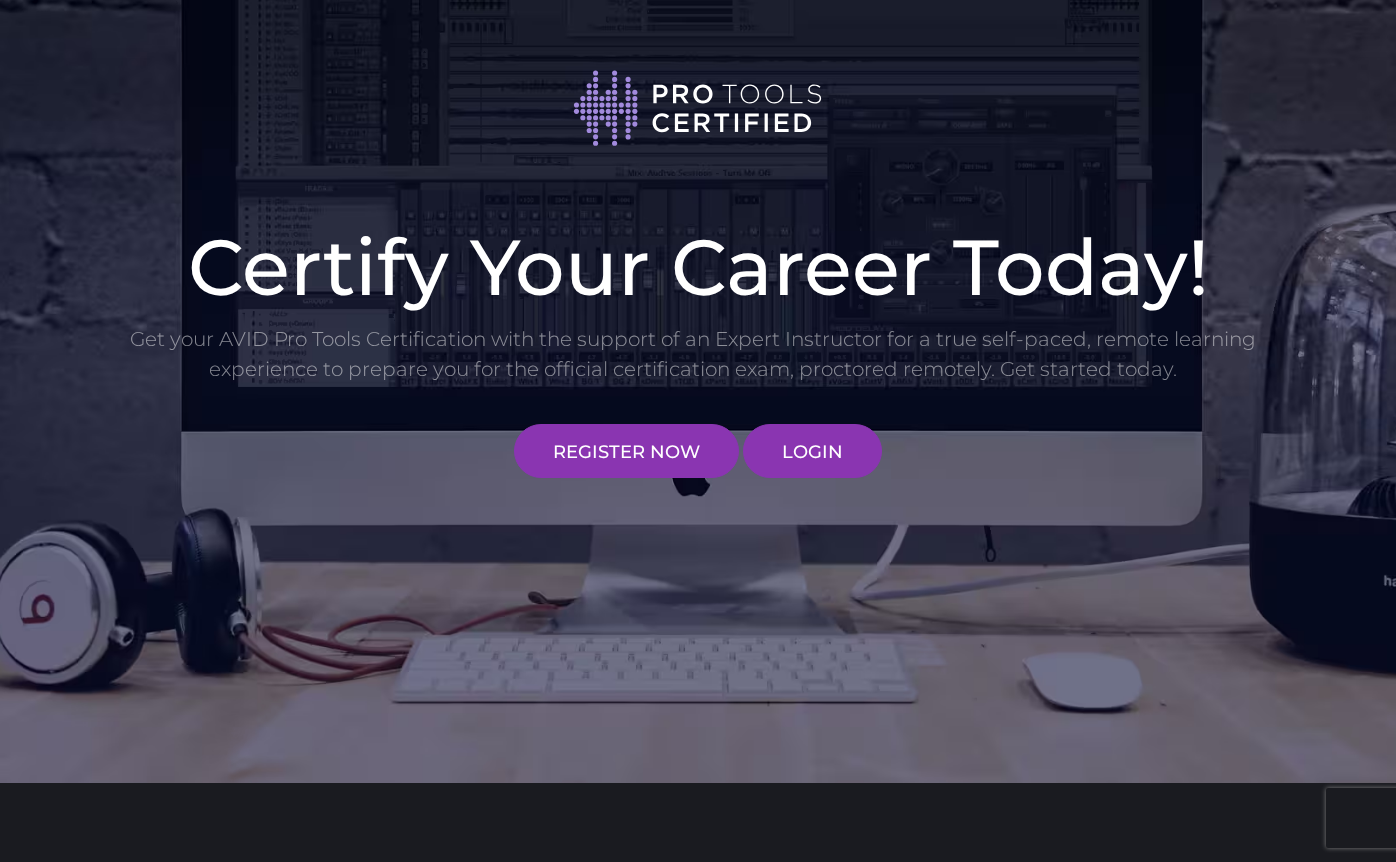 scroll, scrollTop: 18, scrollLeft: 0, axis: vertical 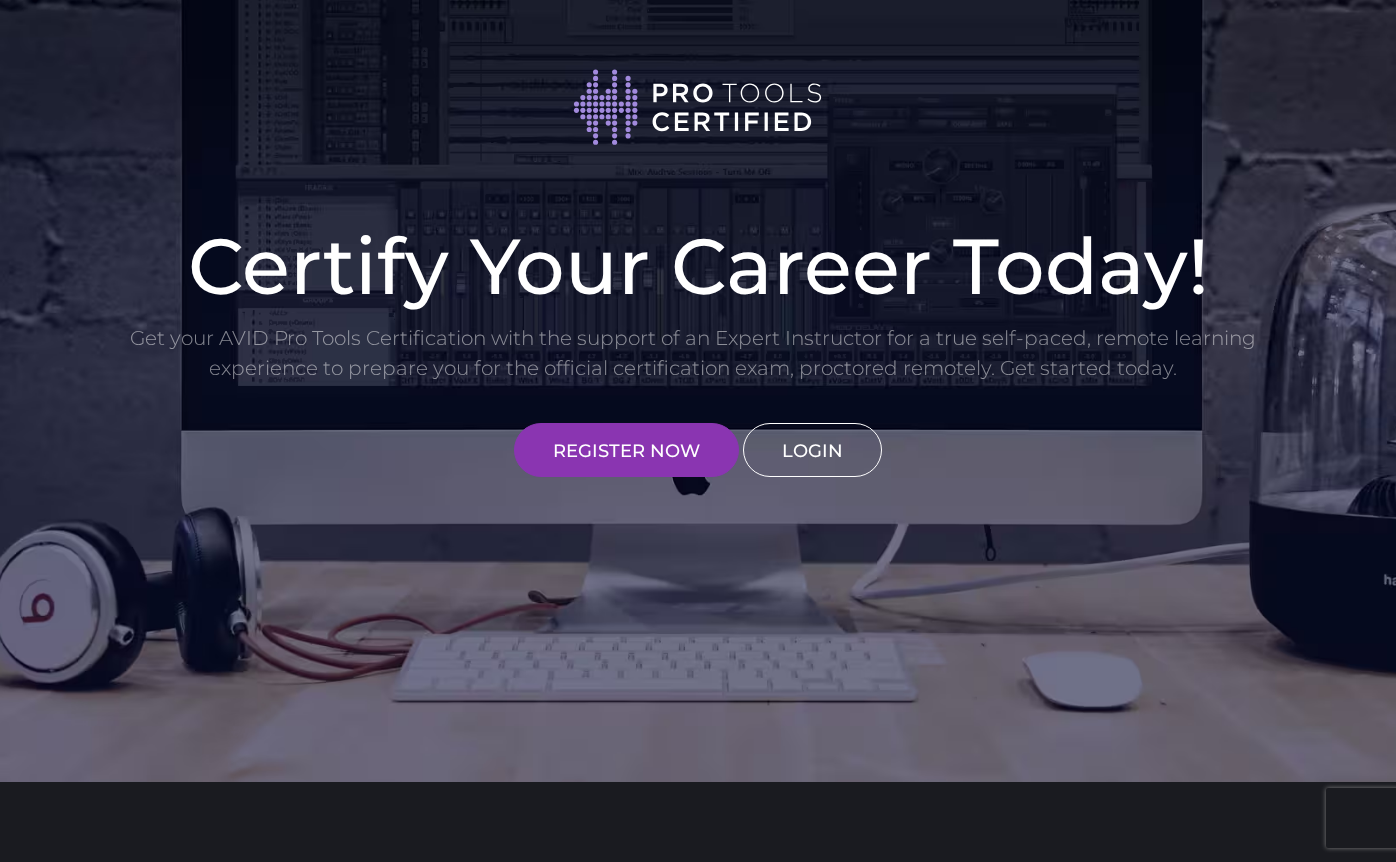 click on "LOGIN" at bounding box center (812, 450) 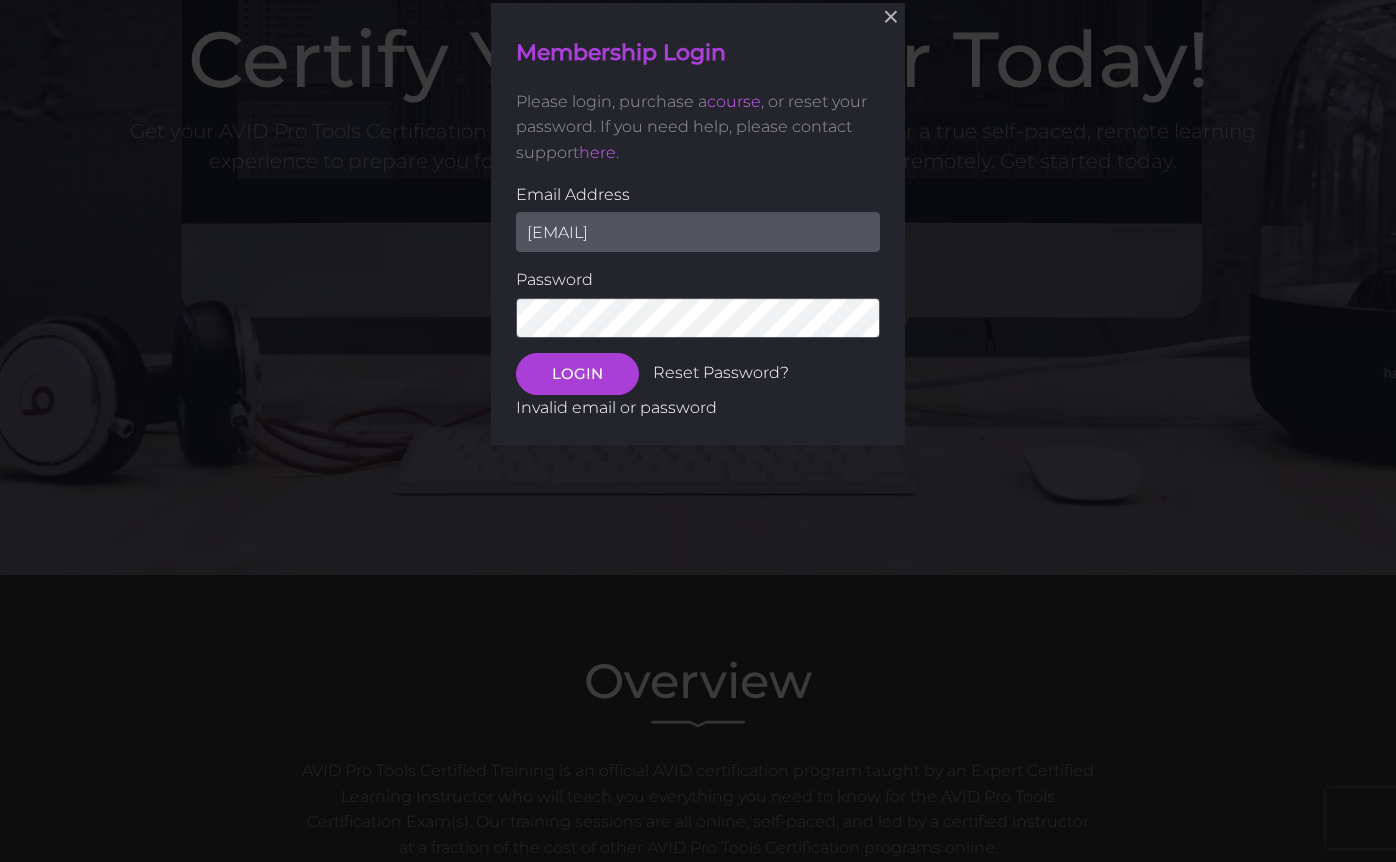 scroll, scrollTop: 226, scrollLeft: 0, axis: vertical 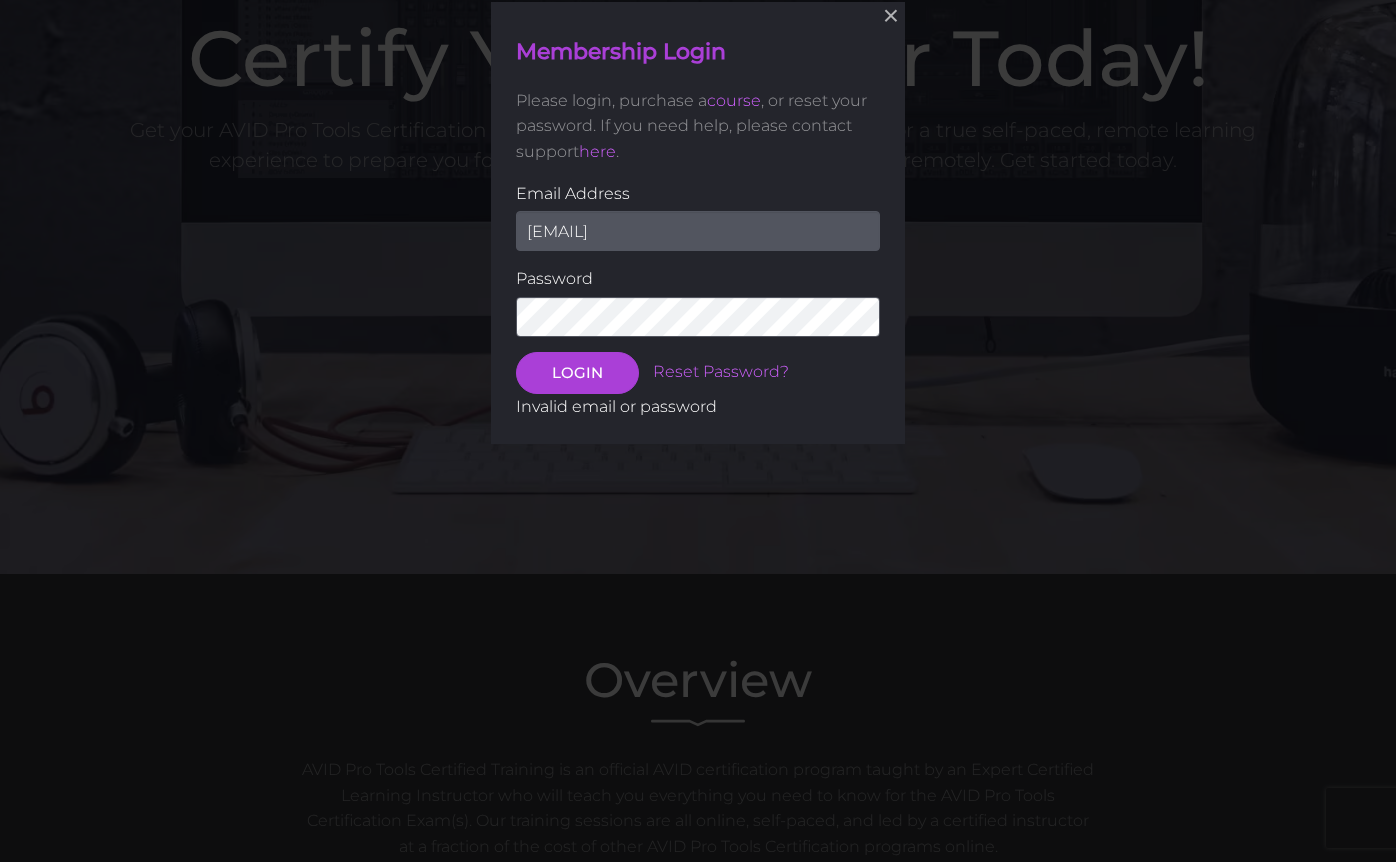 click on "LOGIN" at bounding box center (577, 373) 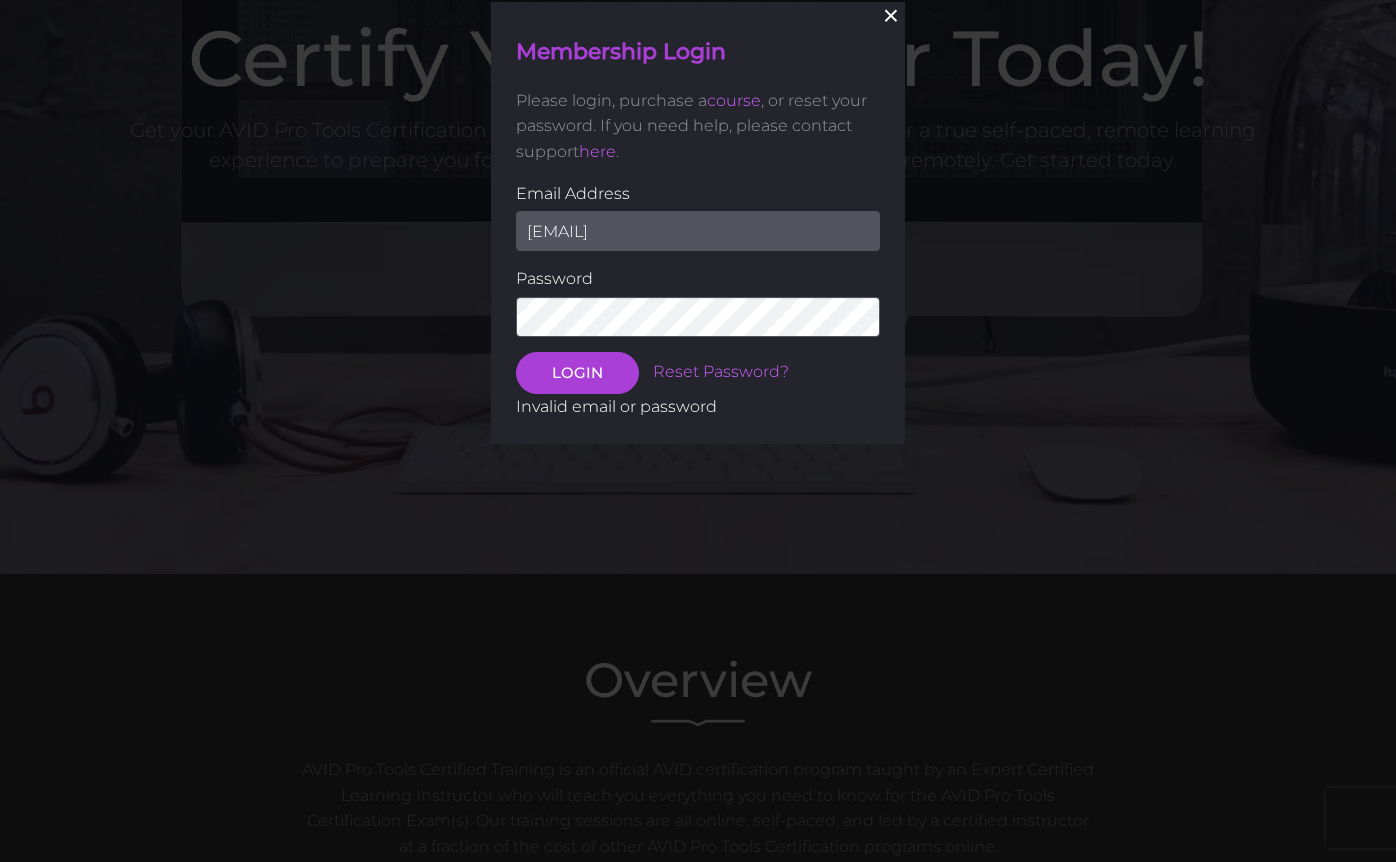 click on "×" at bounding box center (891, 16) 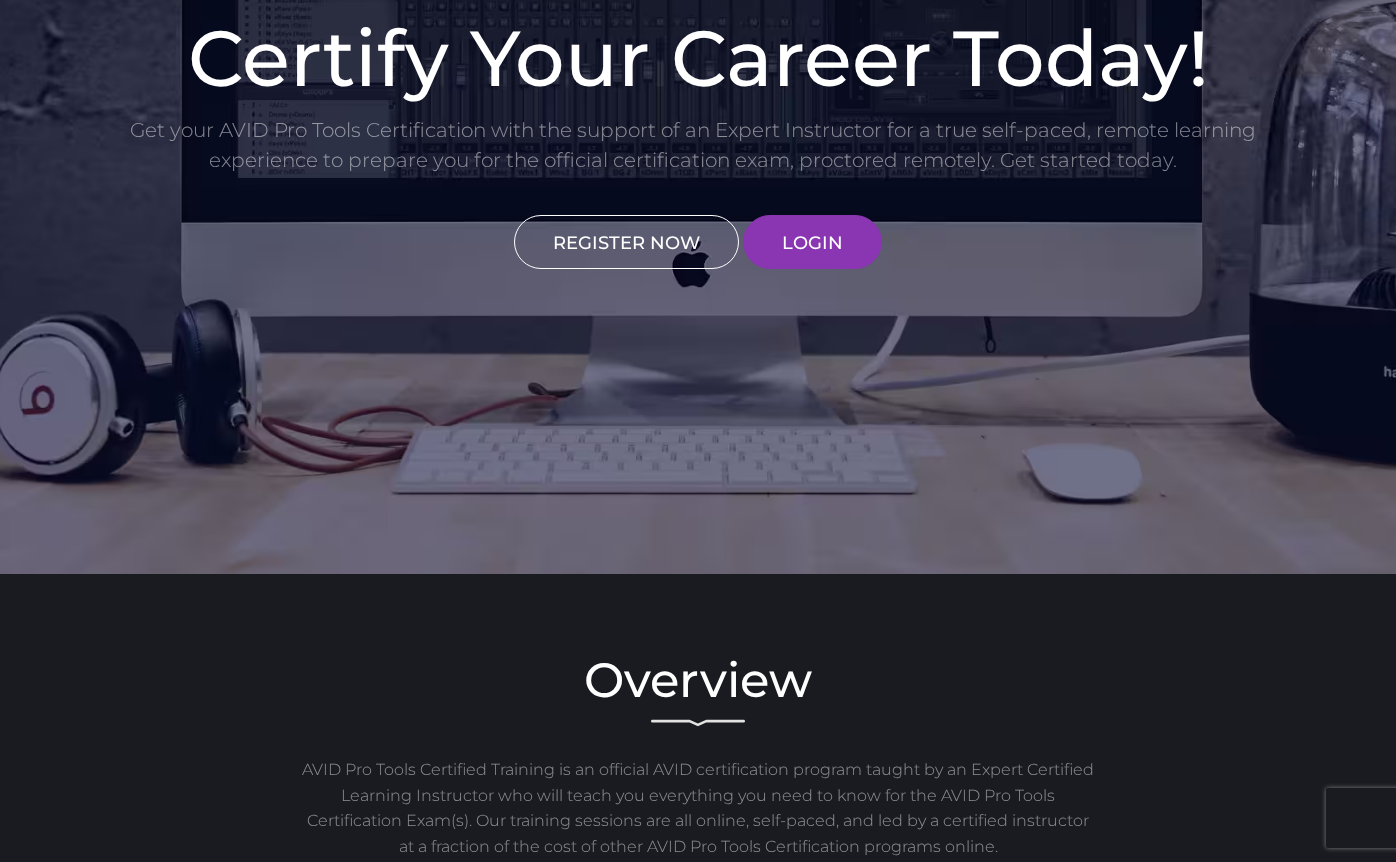 click on "REGISTER NOW" at bounding box center [626, 242] 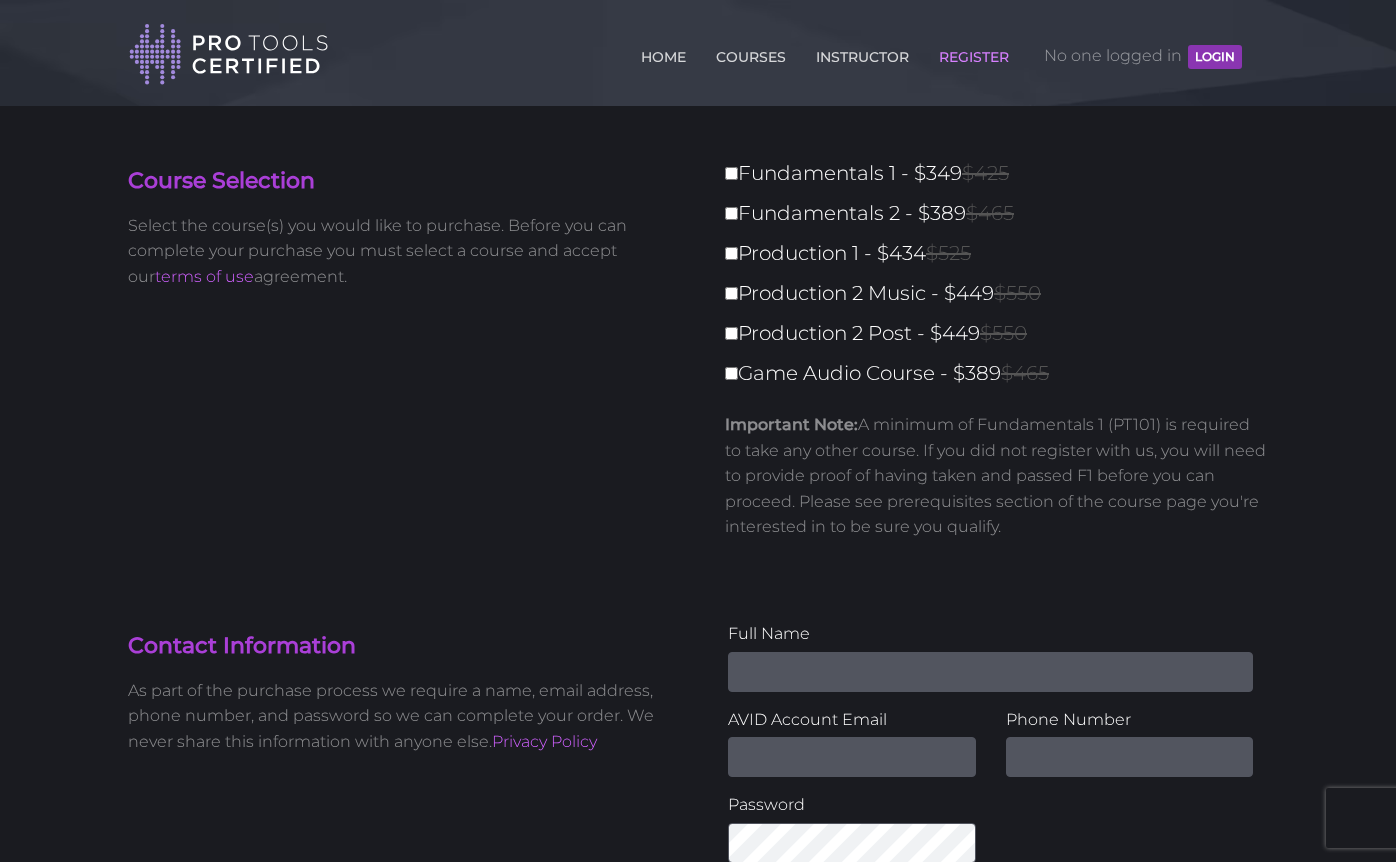 scroll, scrollTop: 0, scrollLeft: 0, axis: both 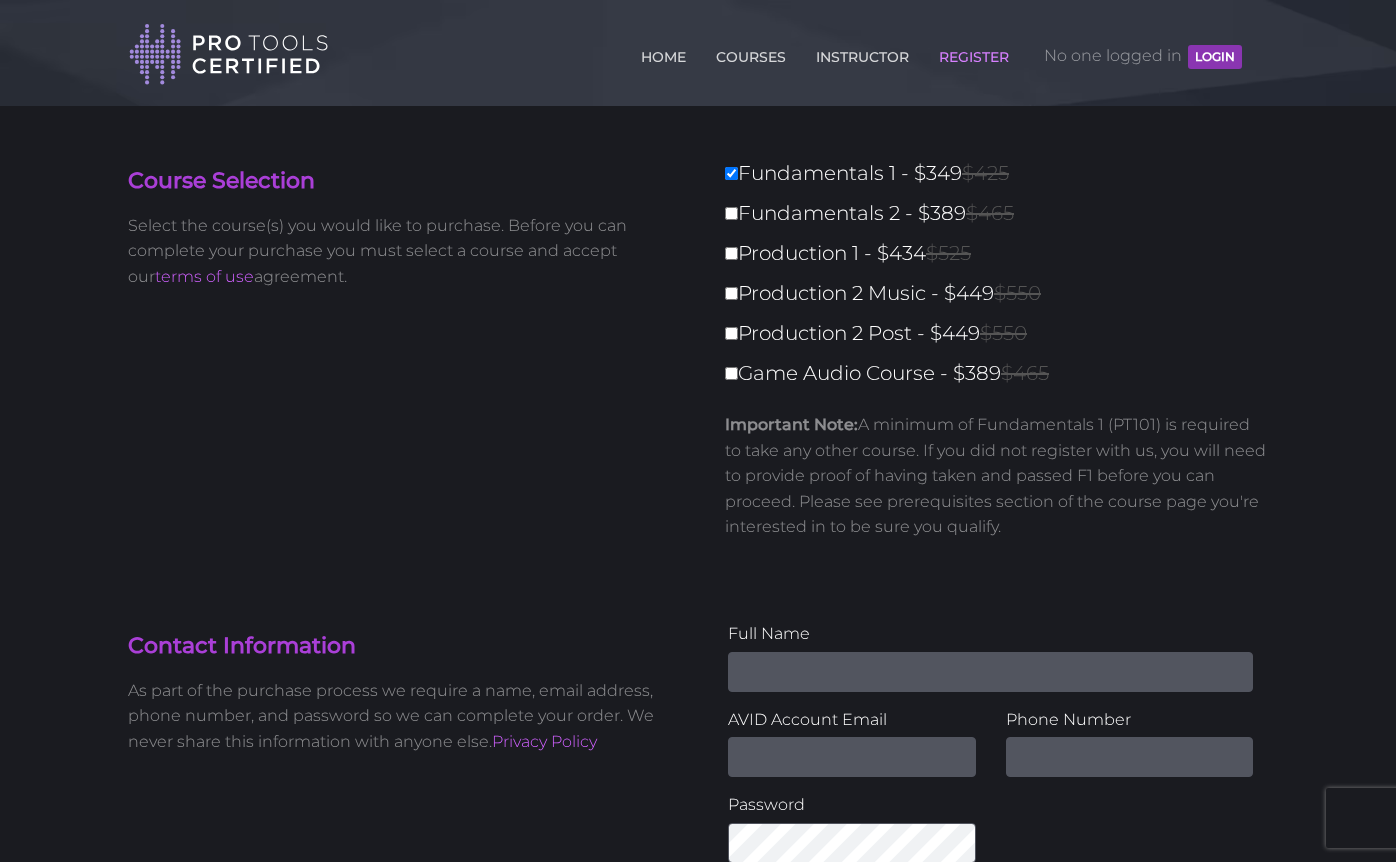 click on "Full Name" at bounding box center (990, 656) 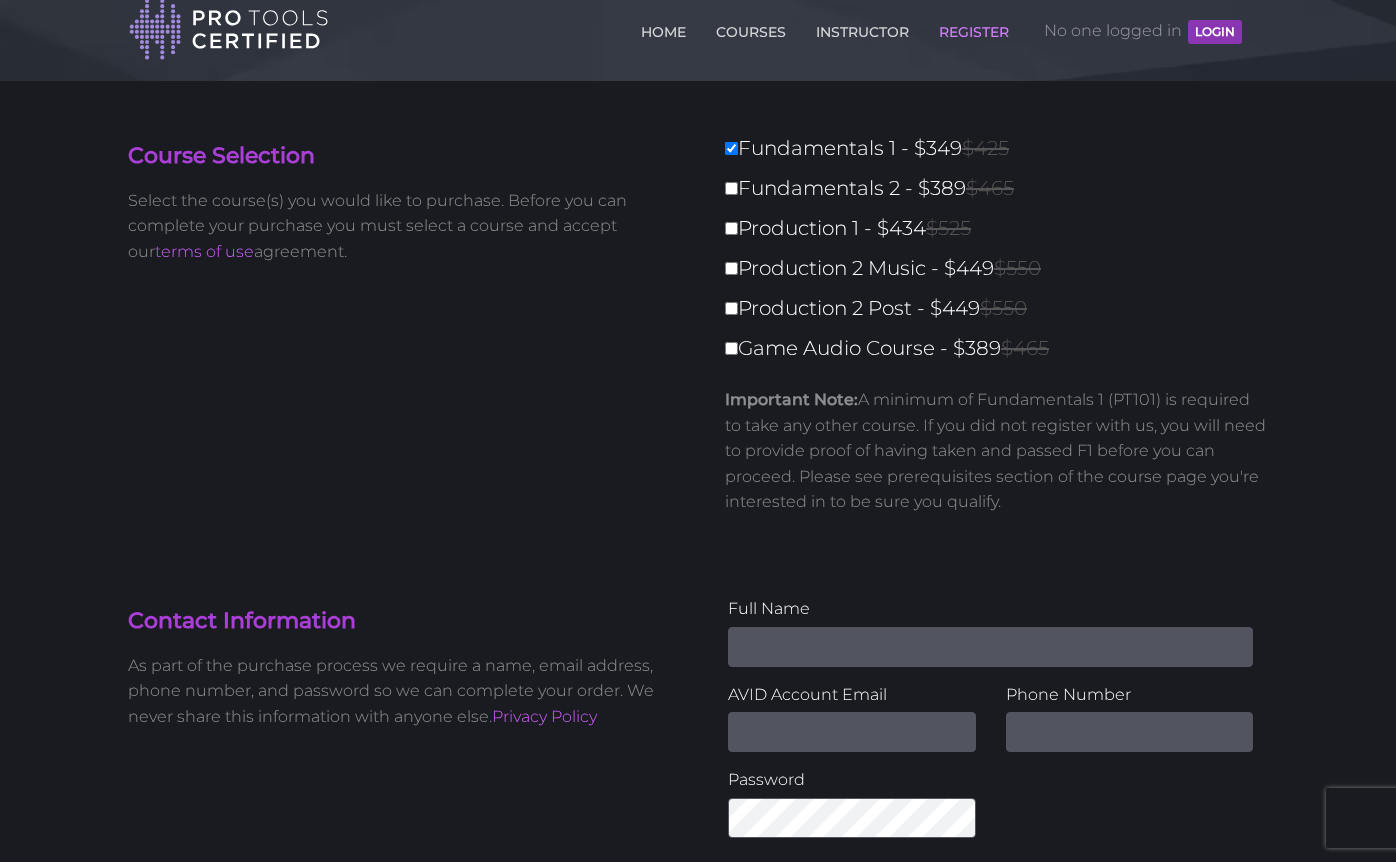scroll, scrollTop: 33, scrollLeft: 0, axis: vertical 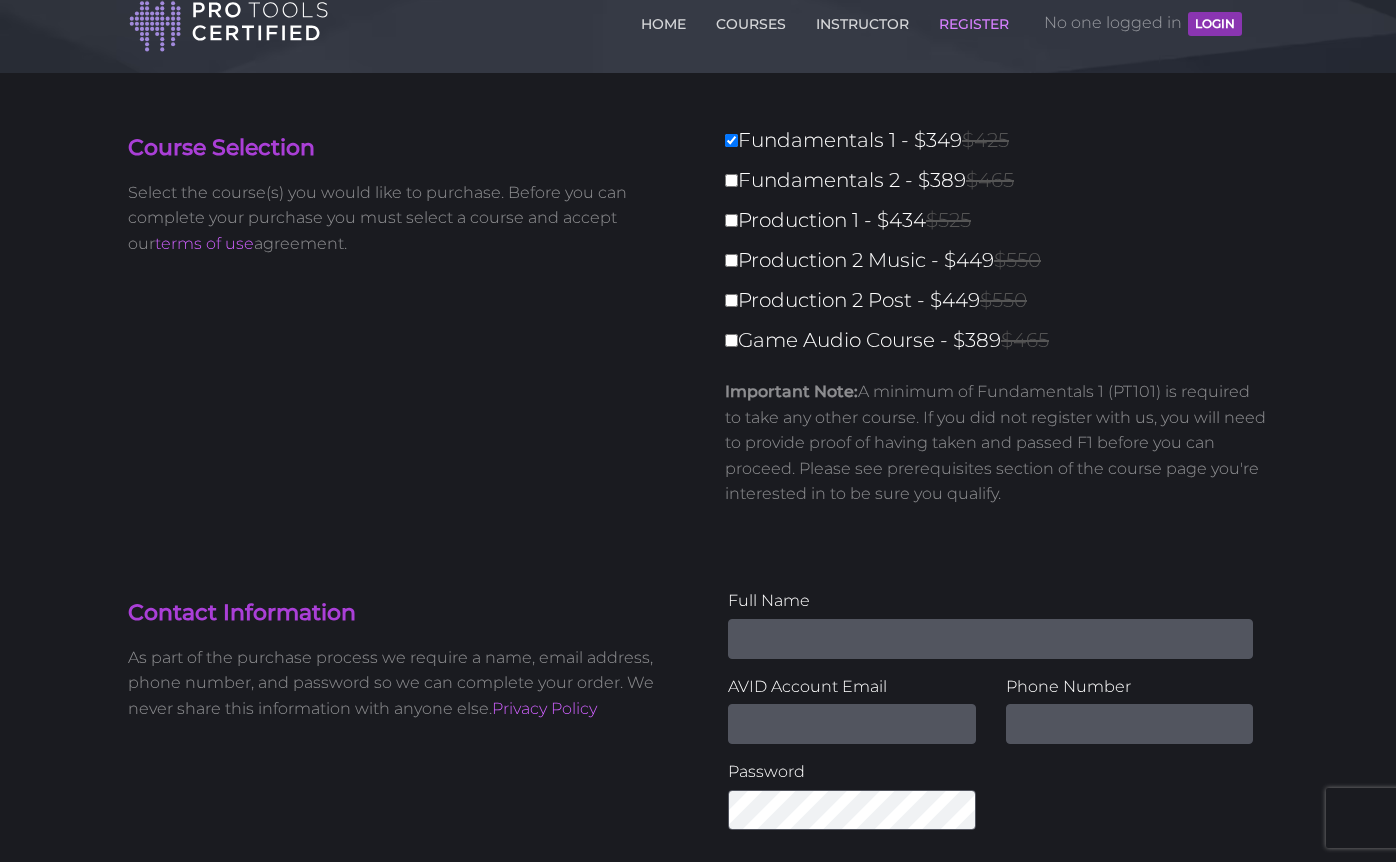 click on "Name" at bounding box center (990, 639) 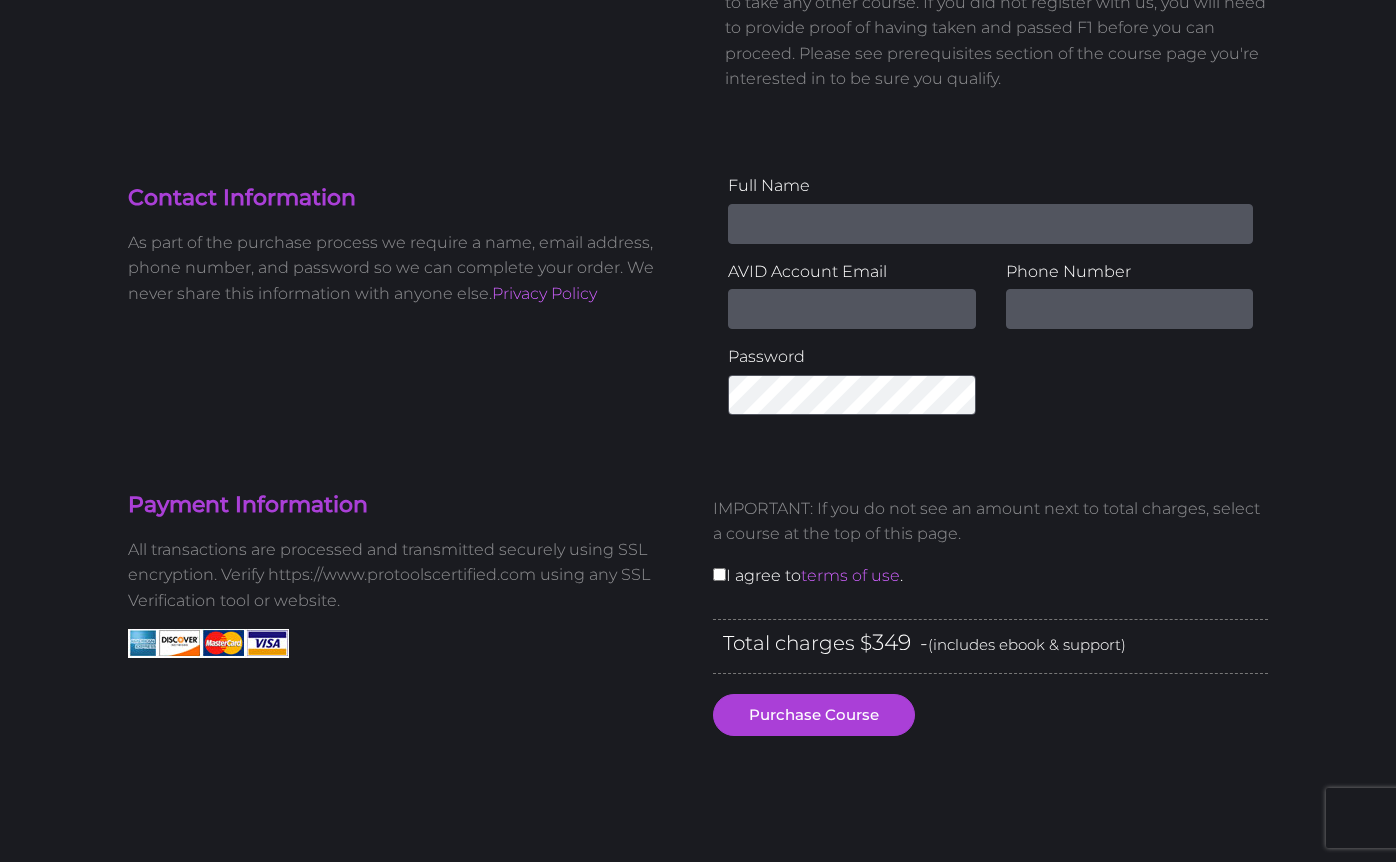 scroll, scrollTop: 443, scrollLeft: 0, axis: vertical 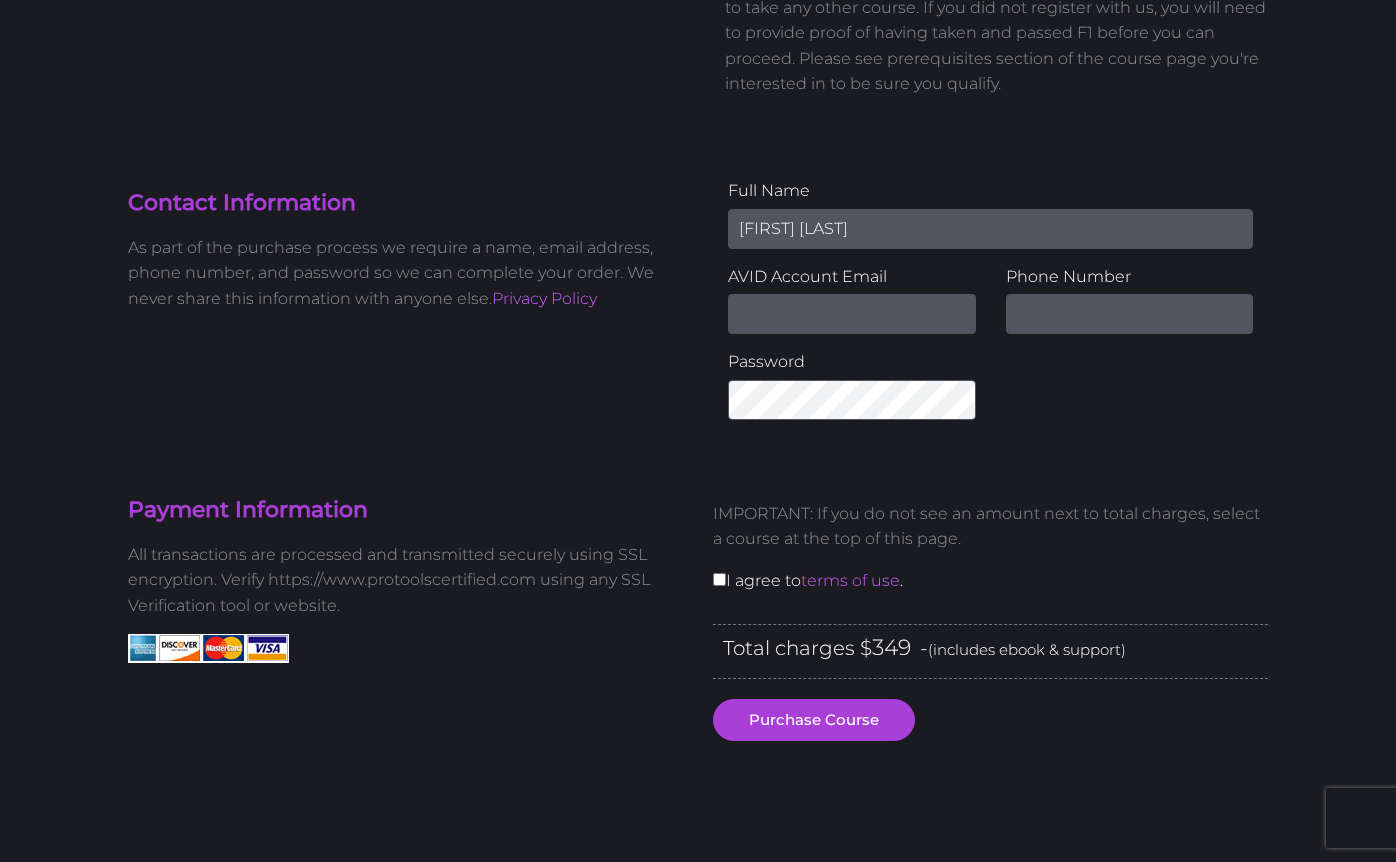 type on "Noah Matthew" 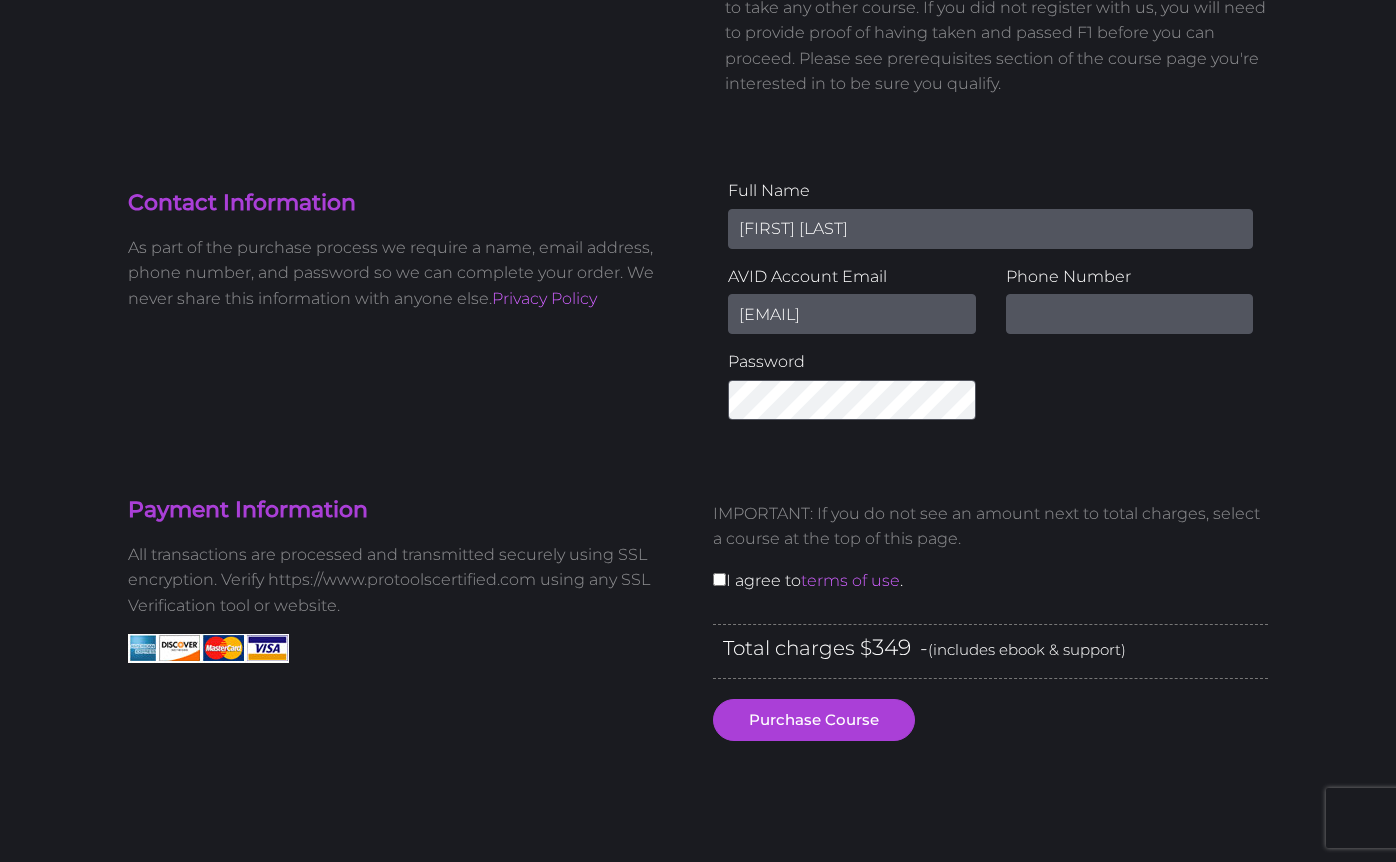 type on "[EMAIL]" 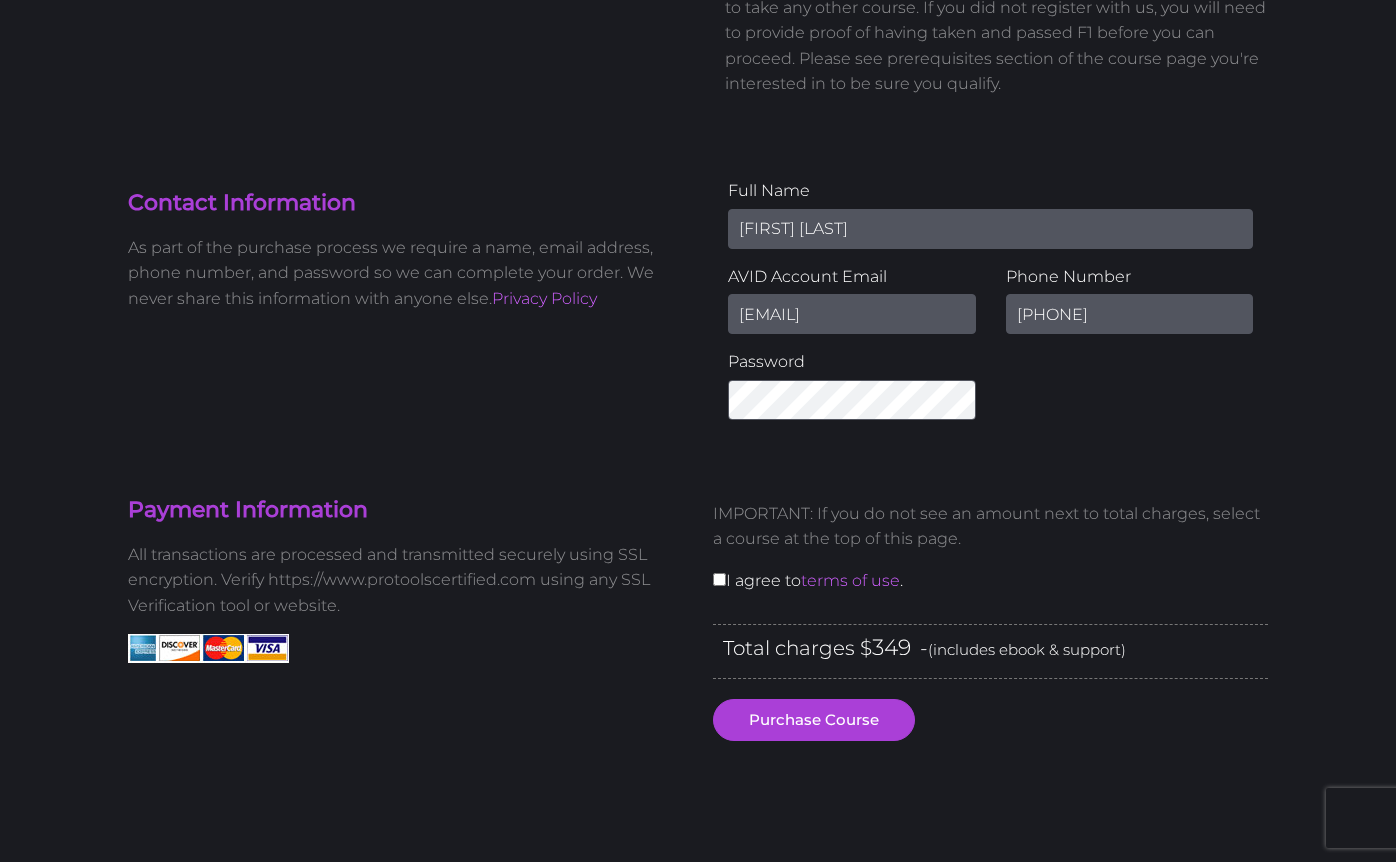 click on "98050566390" at bounding box center (1130, 314) 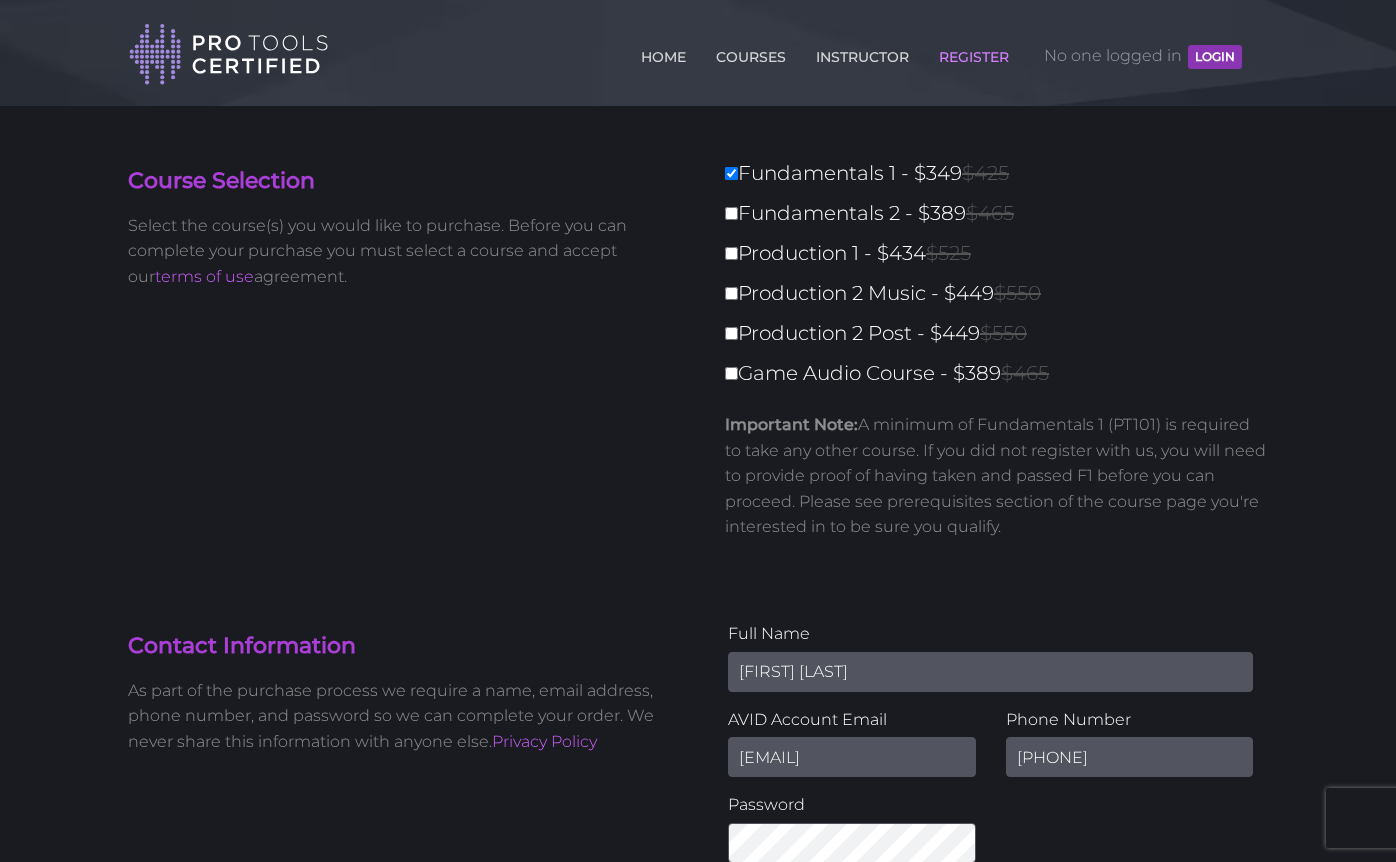 scroll, scrollTop: 0, scrollLeft: 0, axis: both 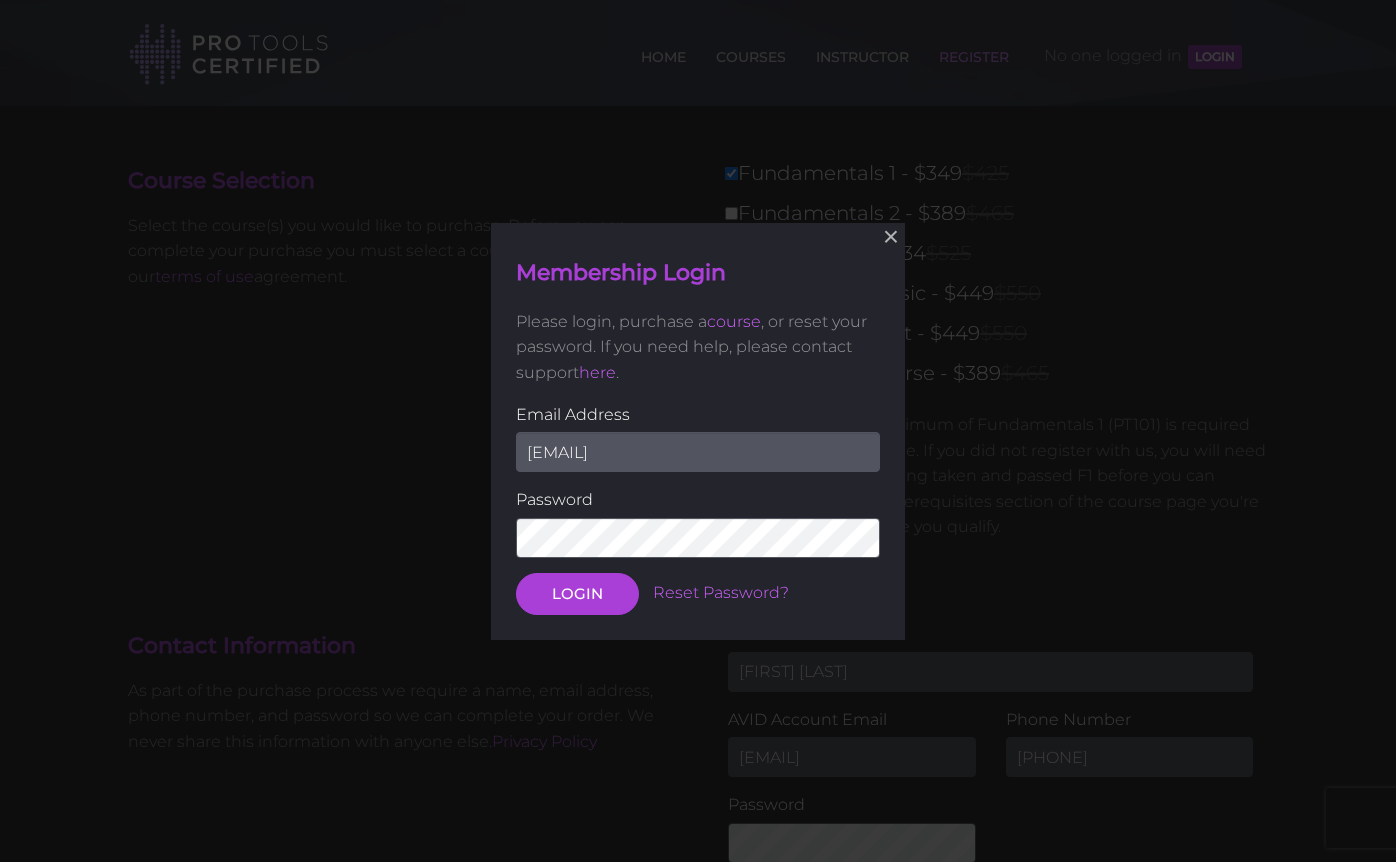 type on "[FIRST][LAST]@[DOMAIN]" 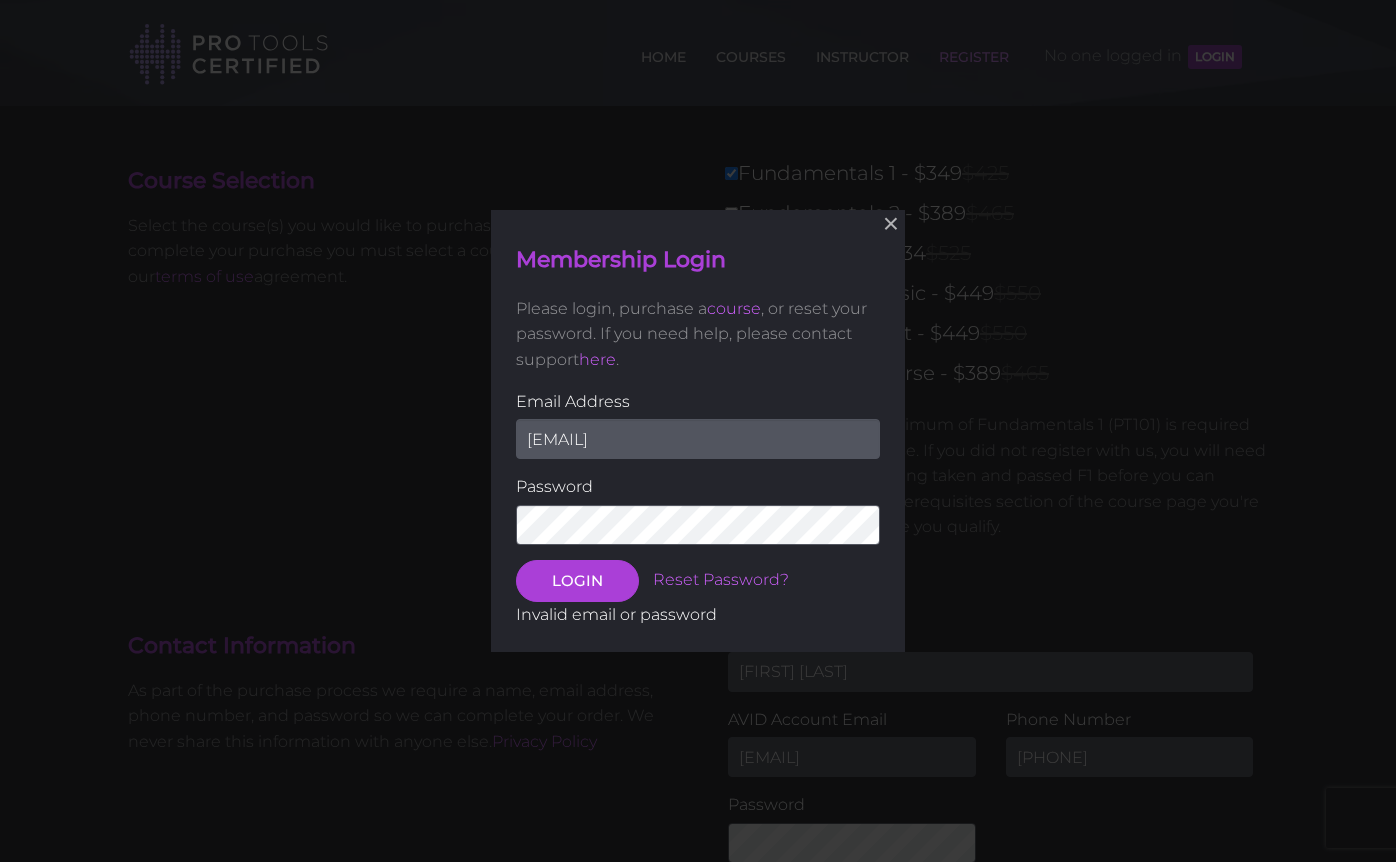 click on "LOGIN" at bounding box center [577, 581] 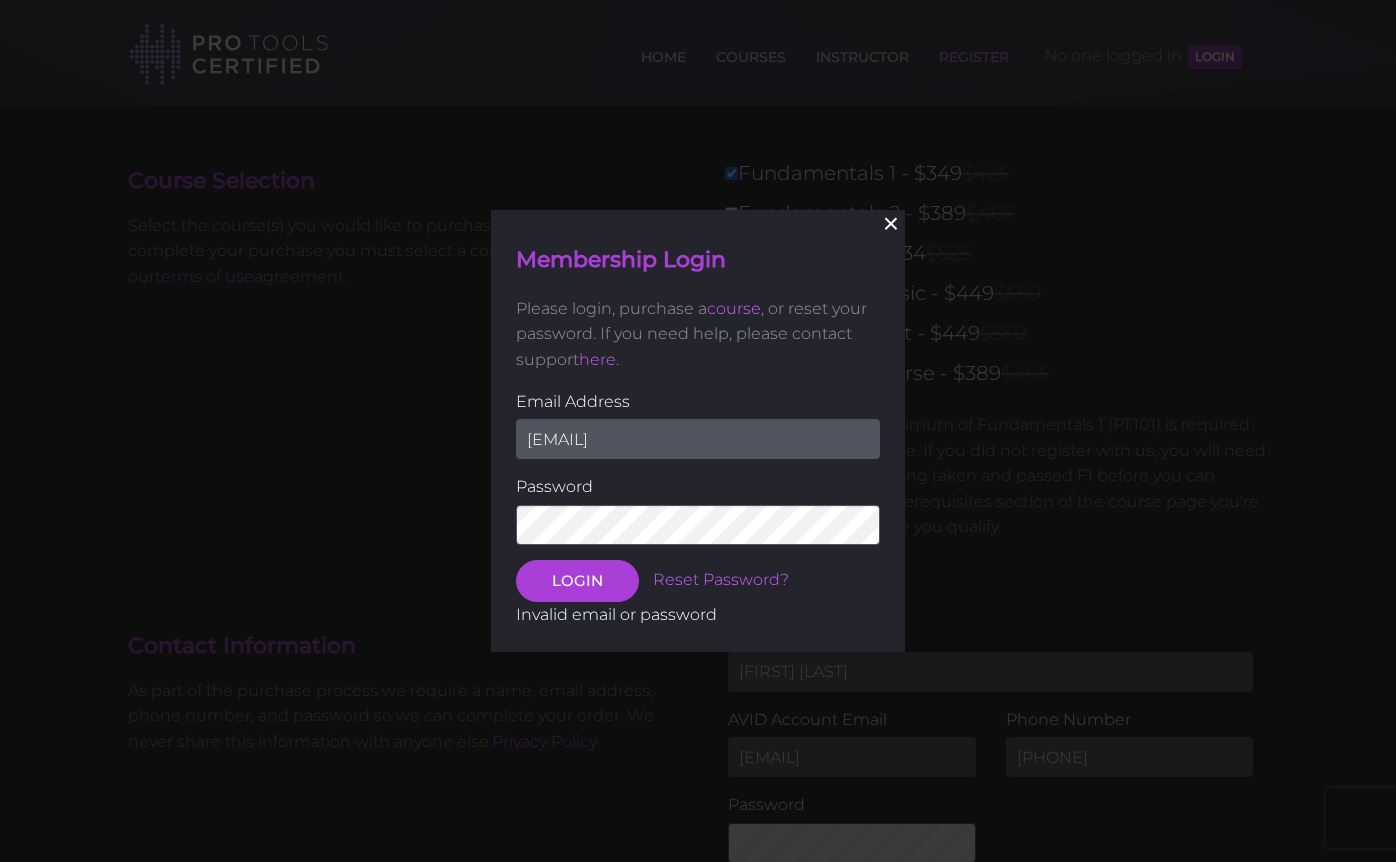 click on "×" at bounding box center [891, 224] 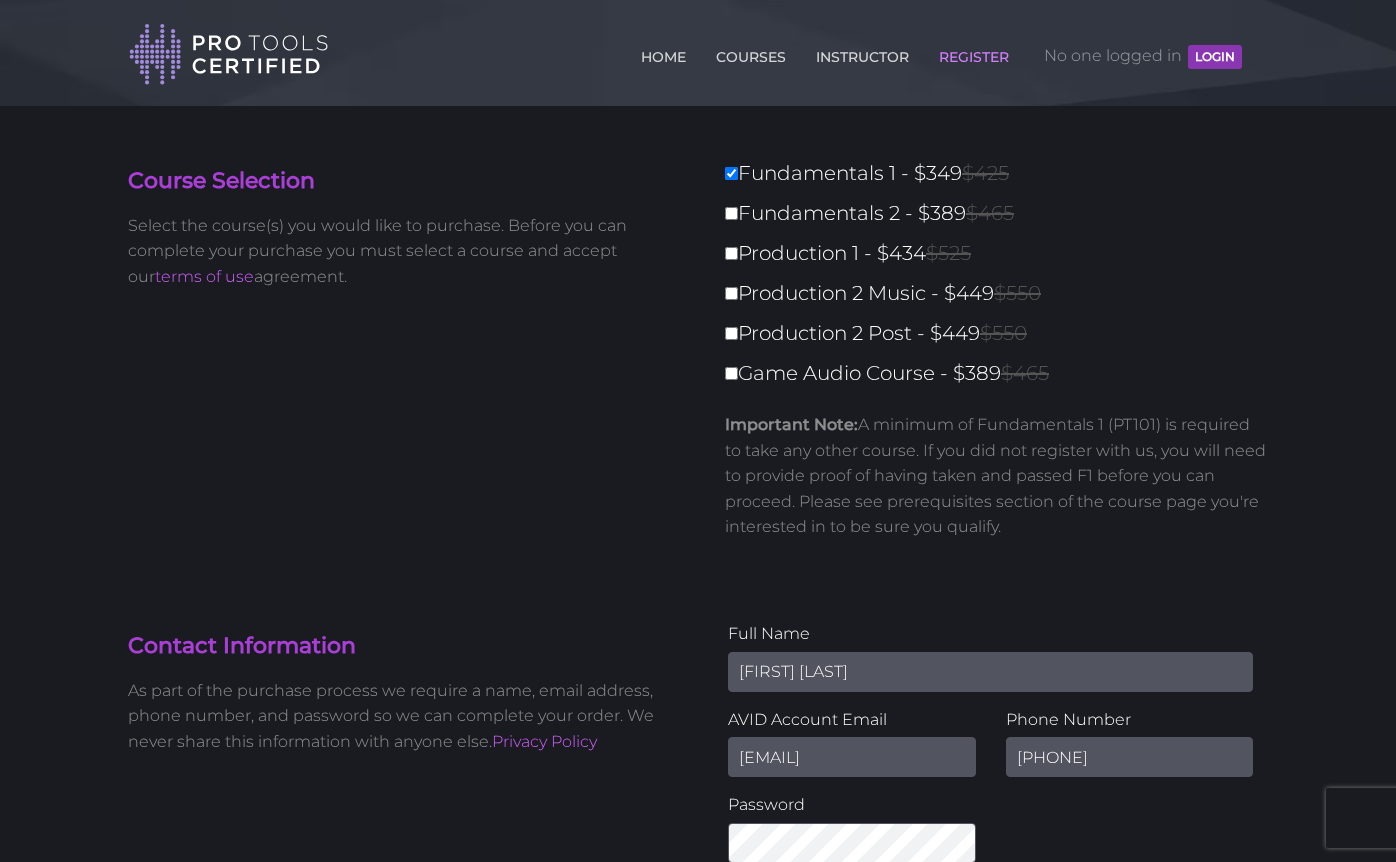 click on "REGISTER" at bounding box center (974, 53) 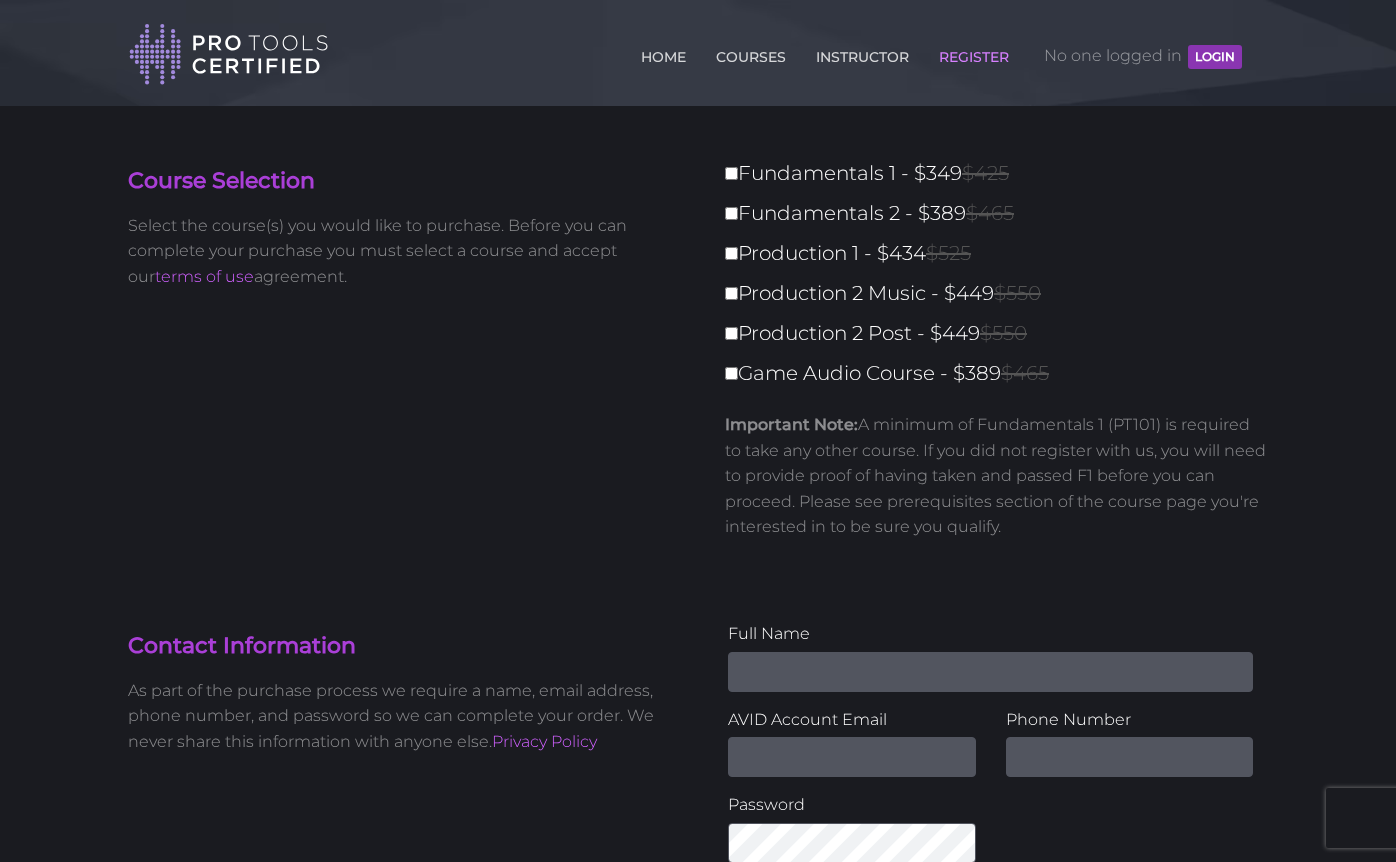 scroll, scrollTop: 0, scrollLeft: 0, axis: both 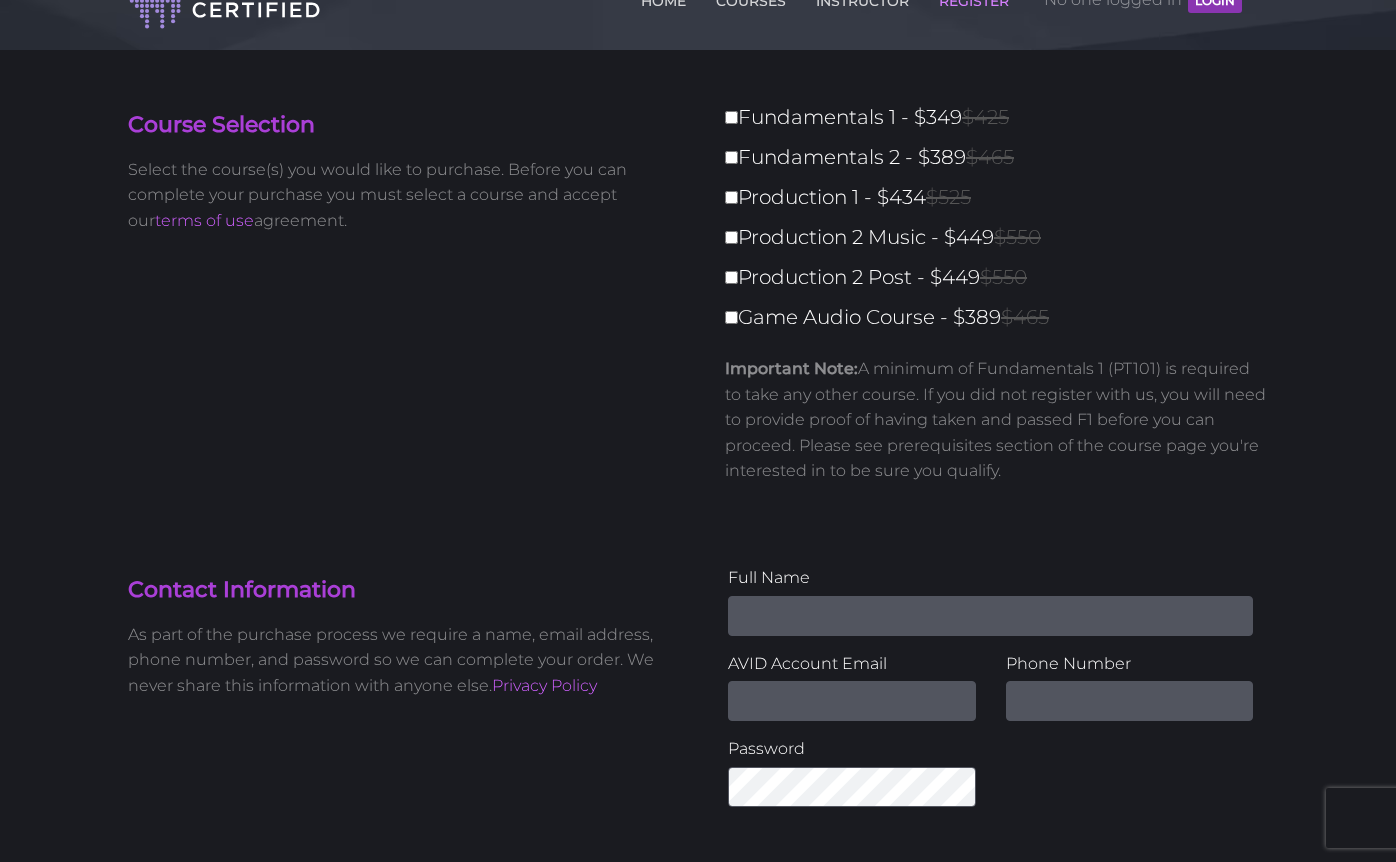click on "REGISTER" at bounding box center (974, -3) 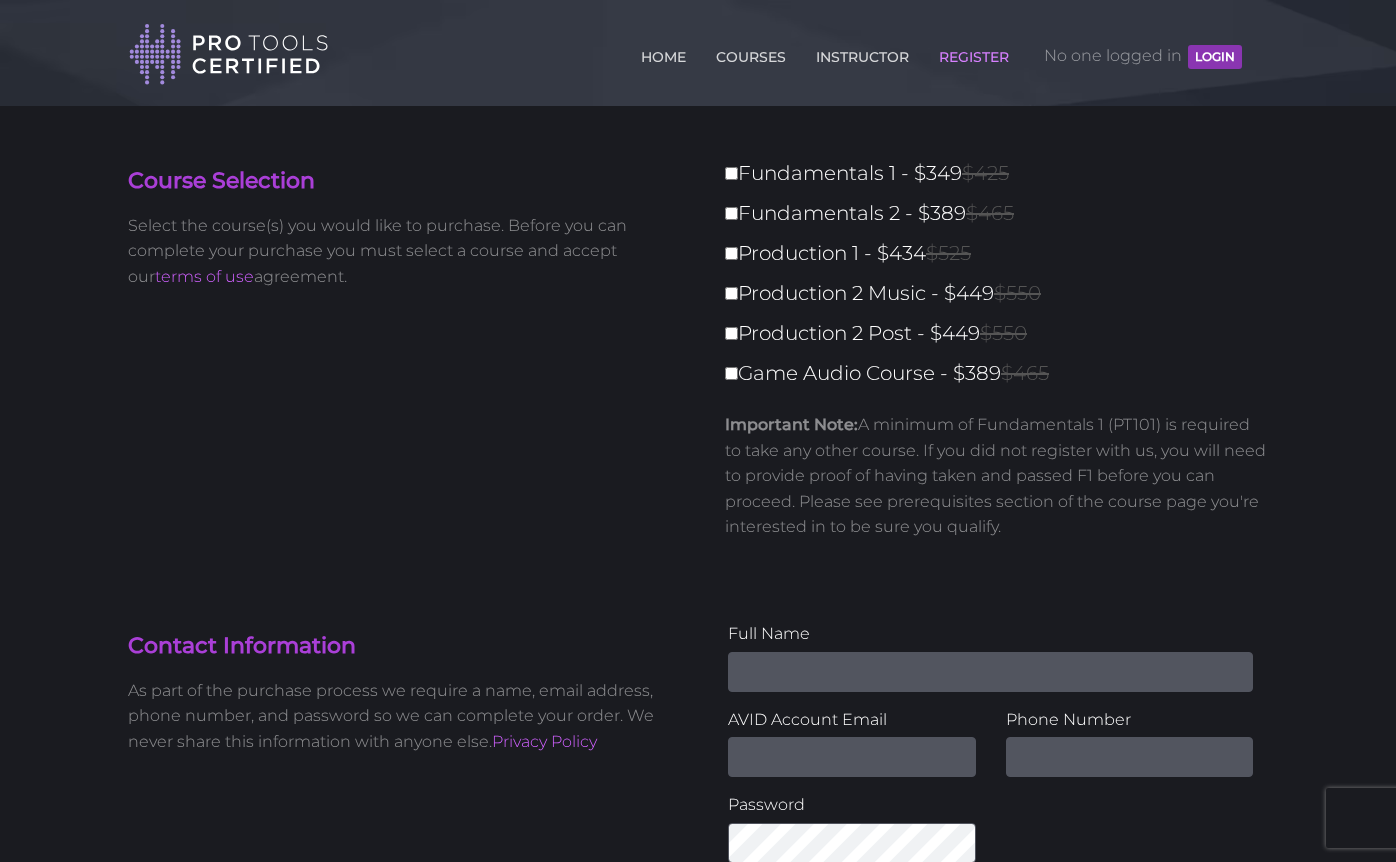 scroll, scrollTop: 0, scrollLeft: 0, axis: both 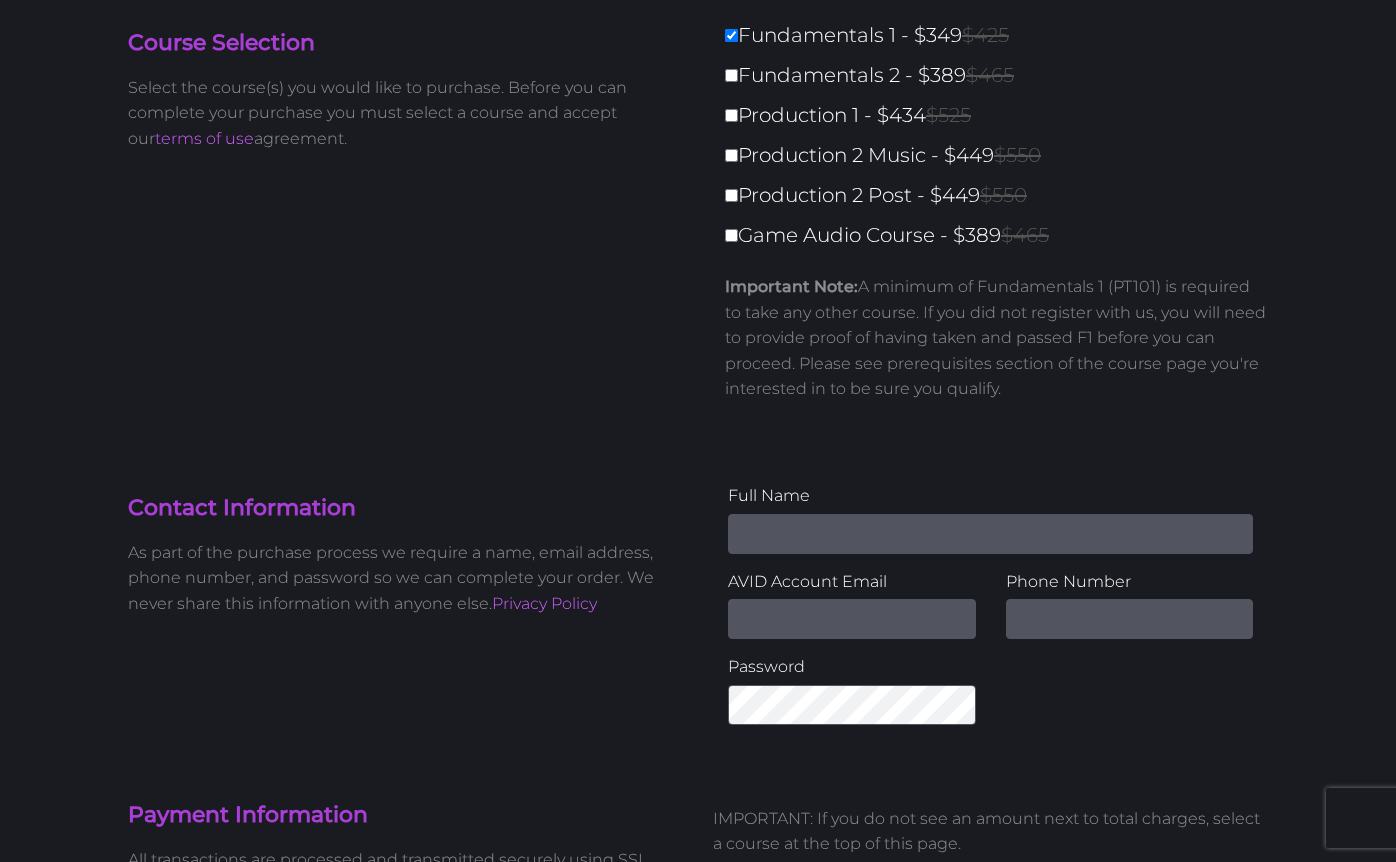 click on "Full Name" at bounding box center (990, 526) 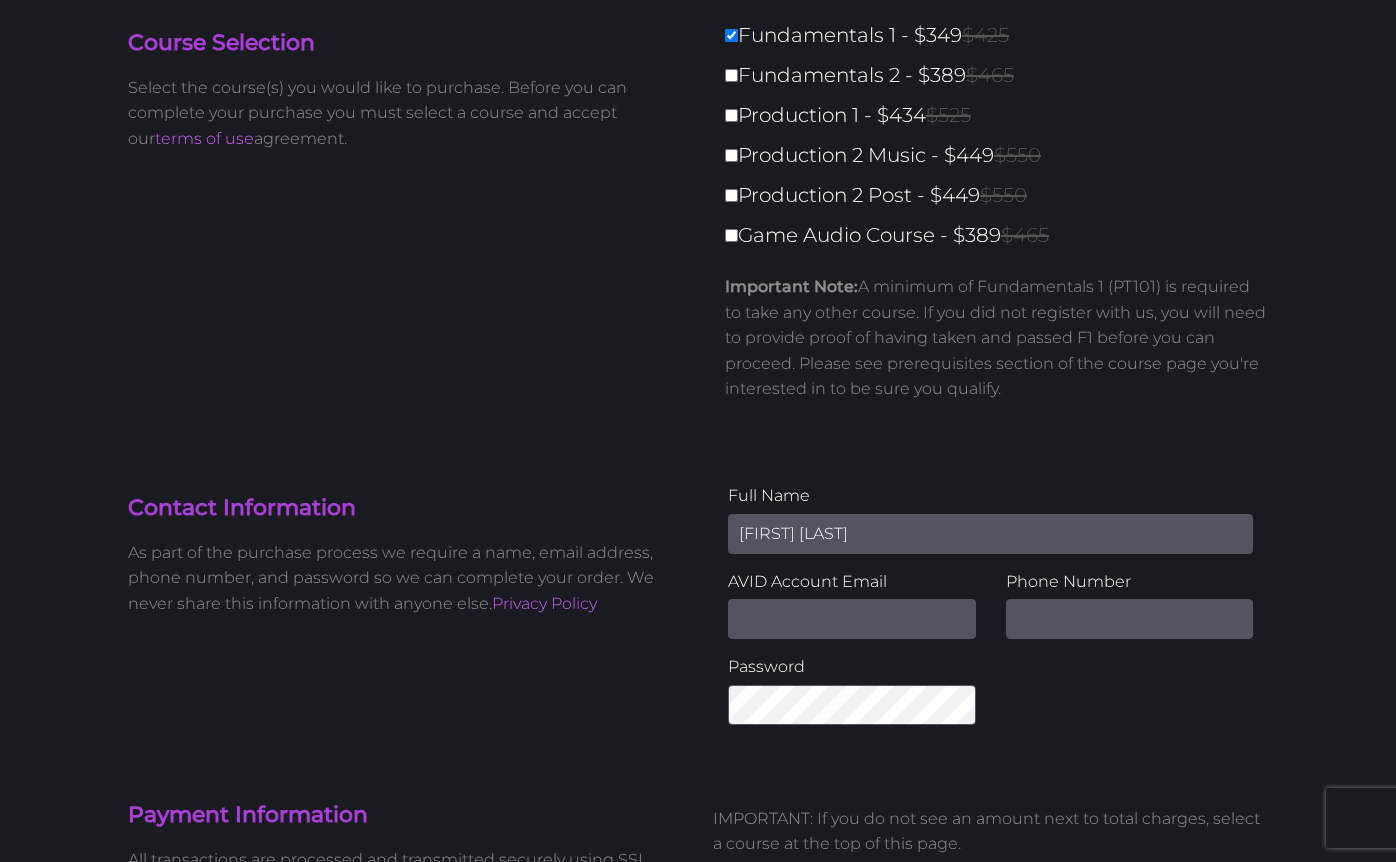 type on "[FIRST] [LAST]" 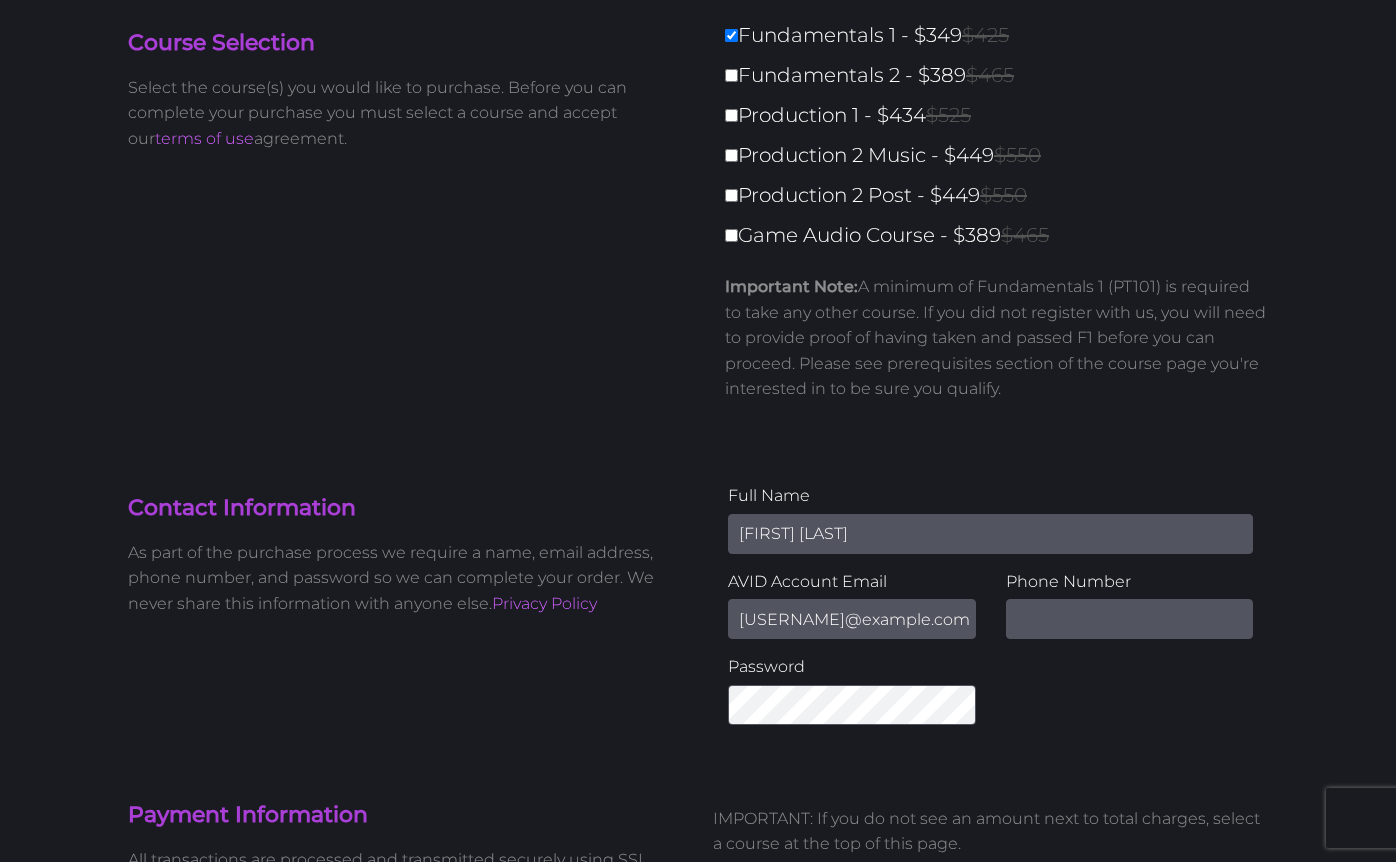 type on "moahnatthew@gmail.com" 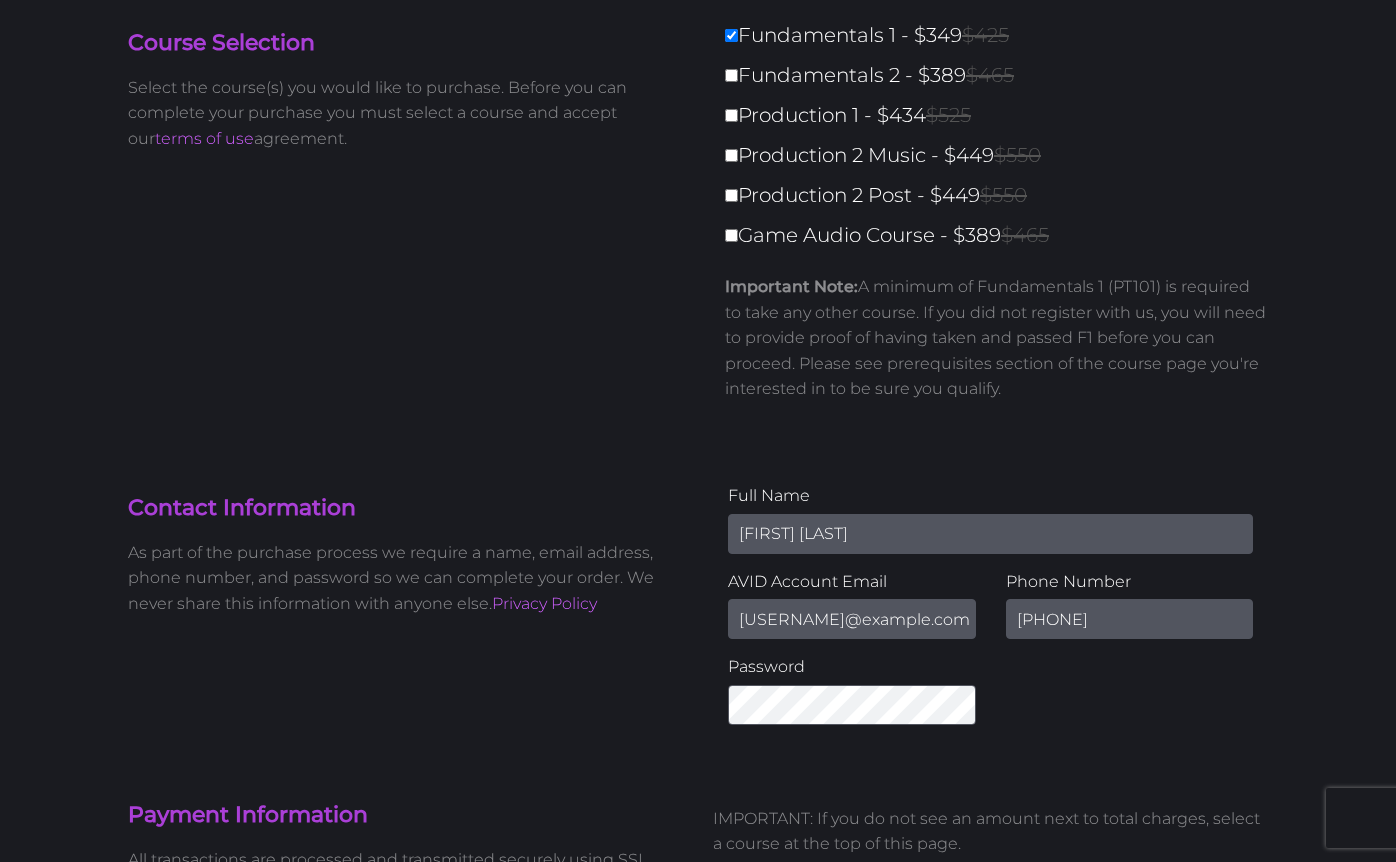 type on "9805056390" 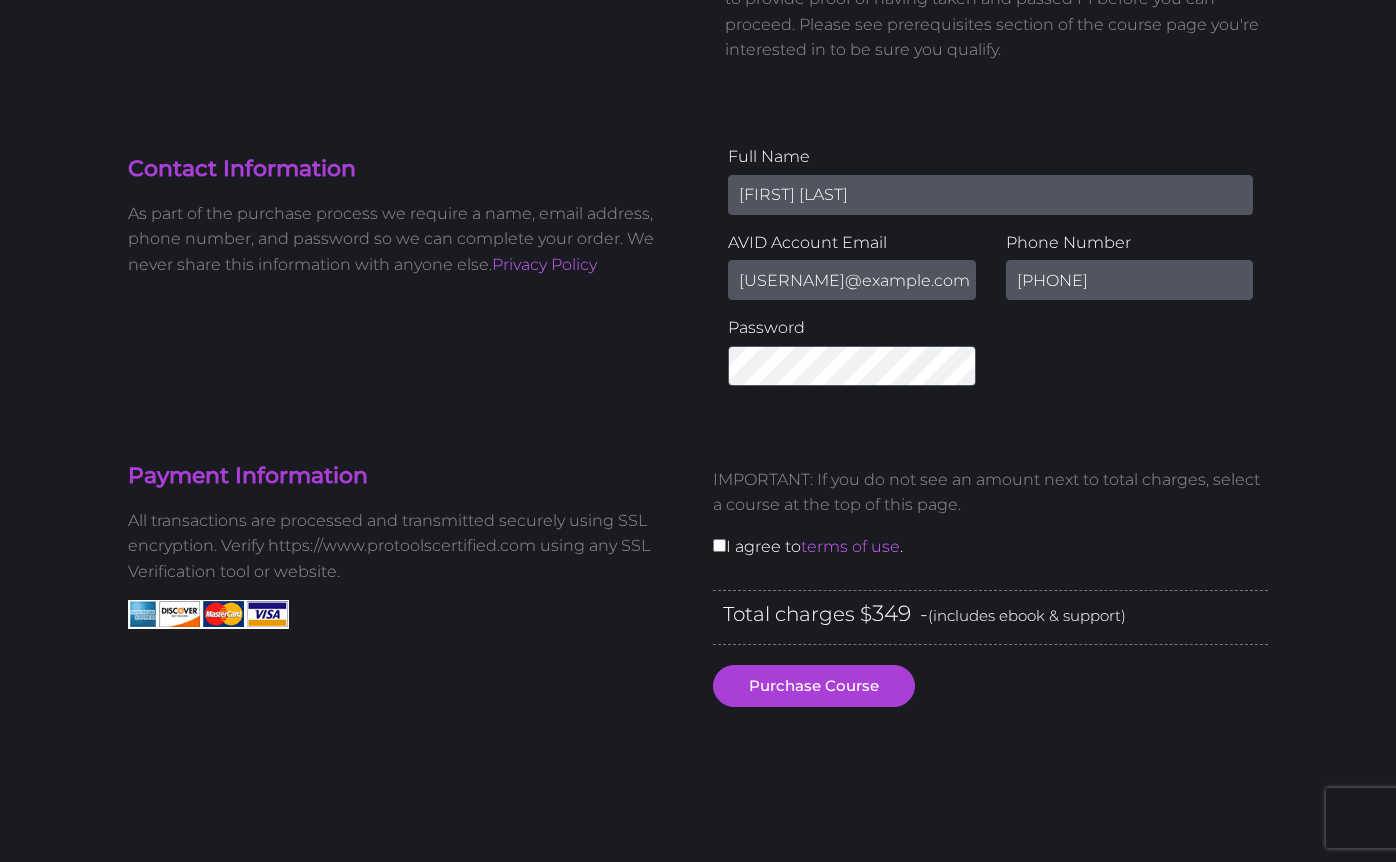scroll, scrollTop: 479, scrollLeft: 0, axis: vertical 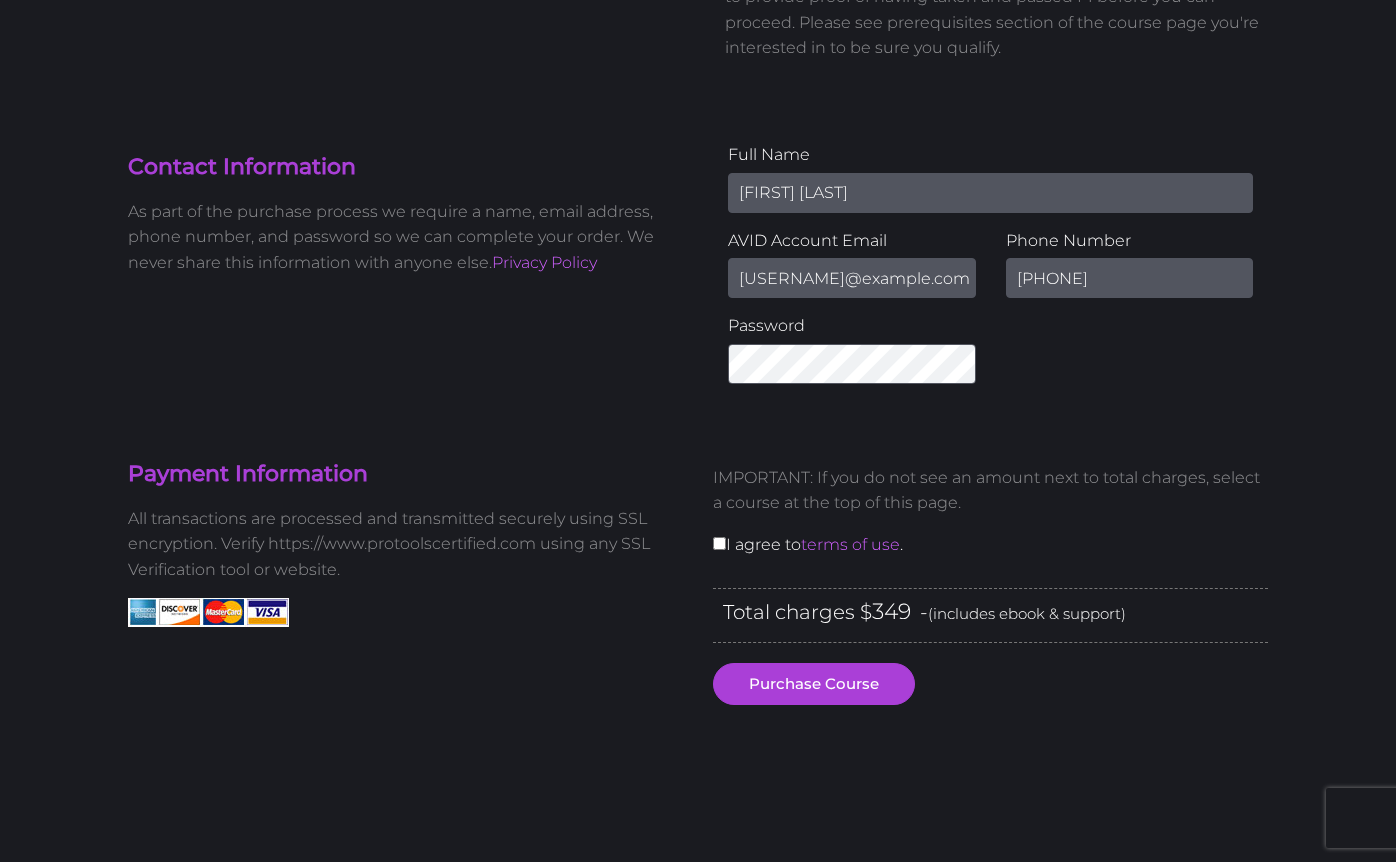 click on "IMPORTANT: If you do not see an amount next to total charges, select a course at the top of this
page.
I agree to  terms of use ." at bounding box center [990, 518] 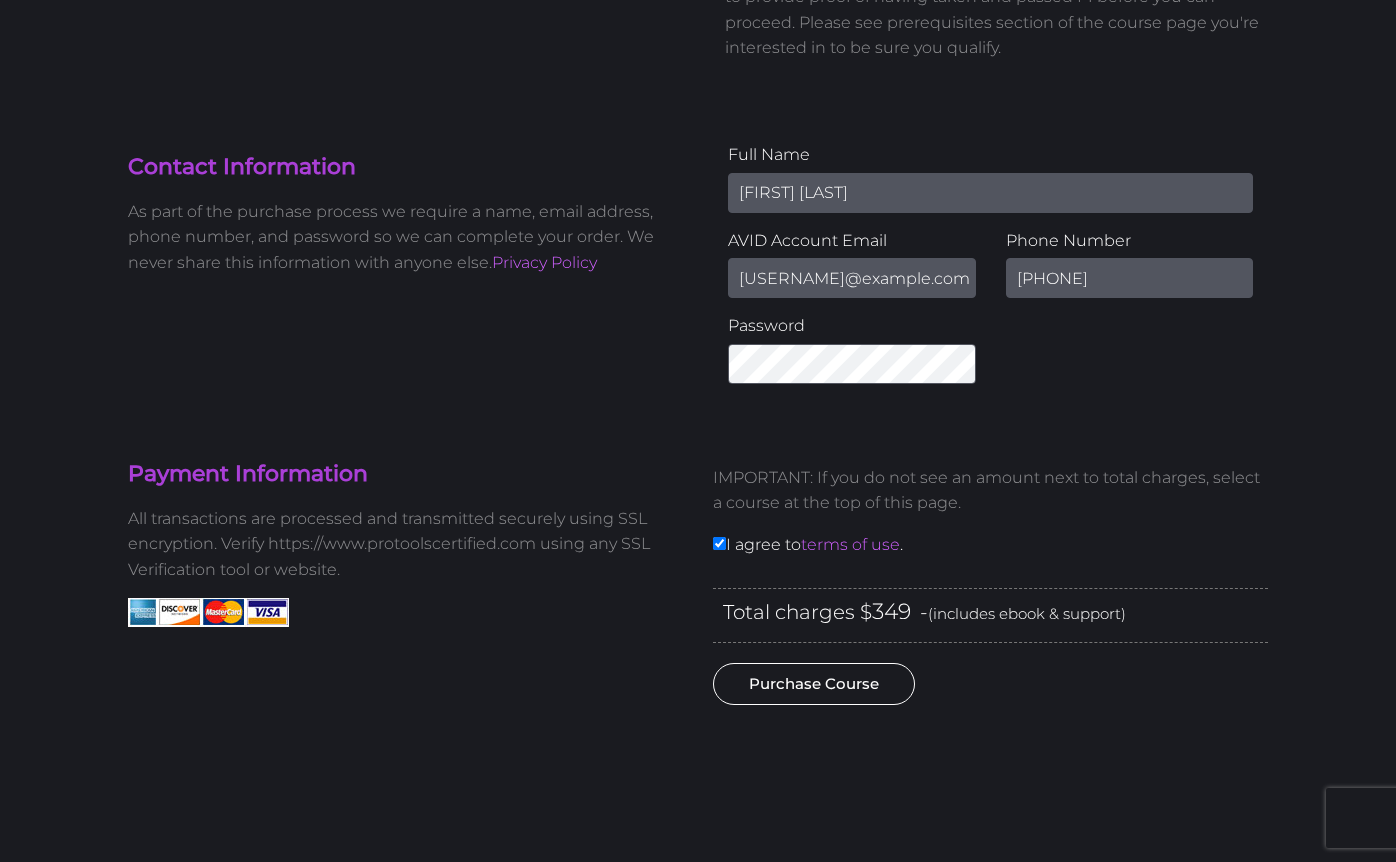 click on "Purchase Course" at bounding box center (814, 684) 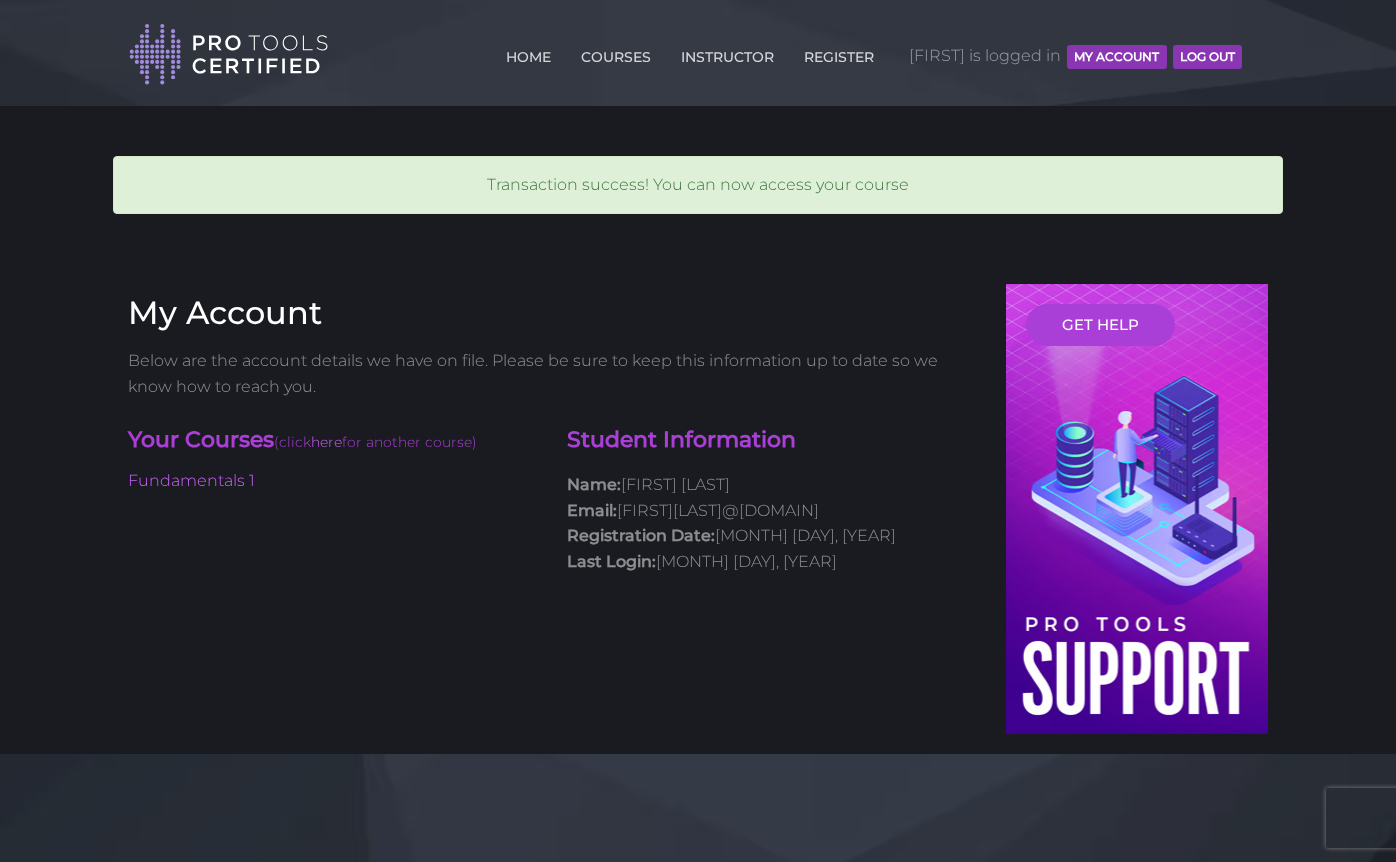 scroll, scrollTop: 0, scrollLeft: 0, axis: both 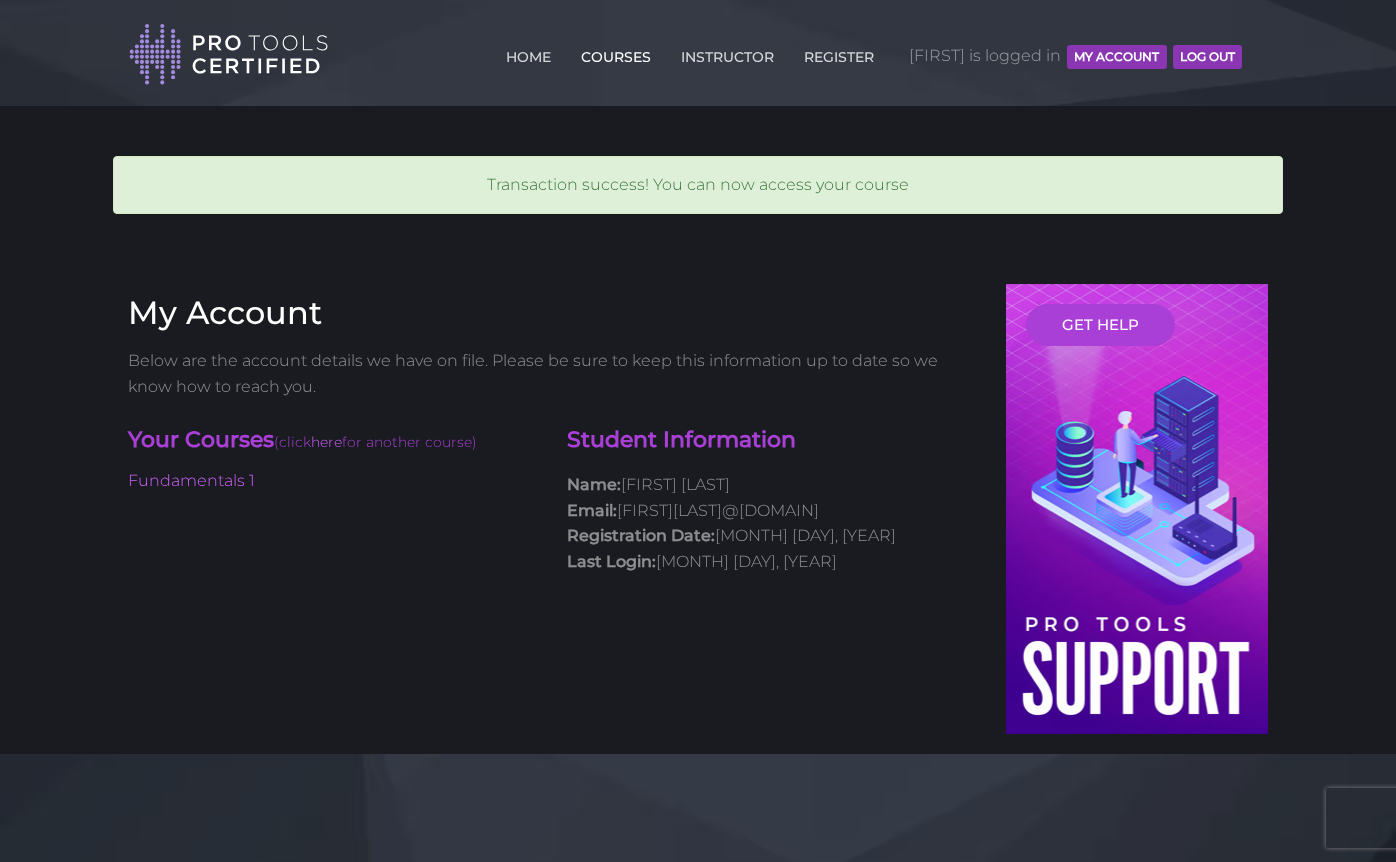 click on "COURSES" at bounding box center (616, 53) 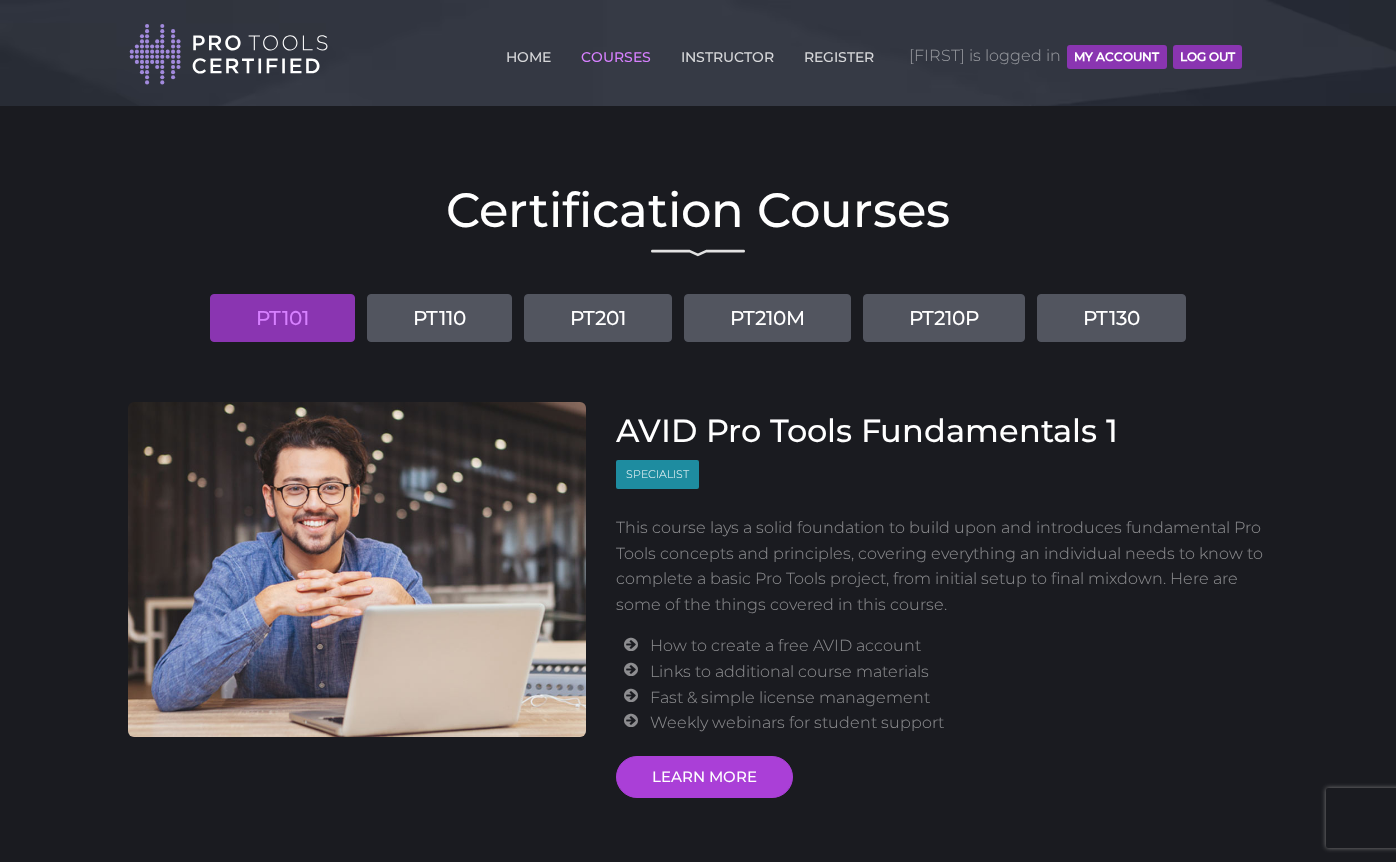 scroll, scrollTop: 0, scrollLeft: 0, axis: both 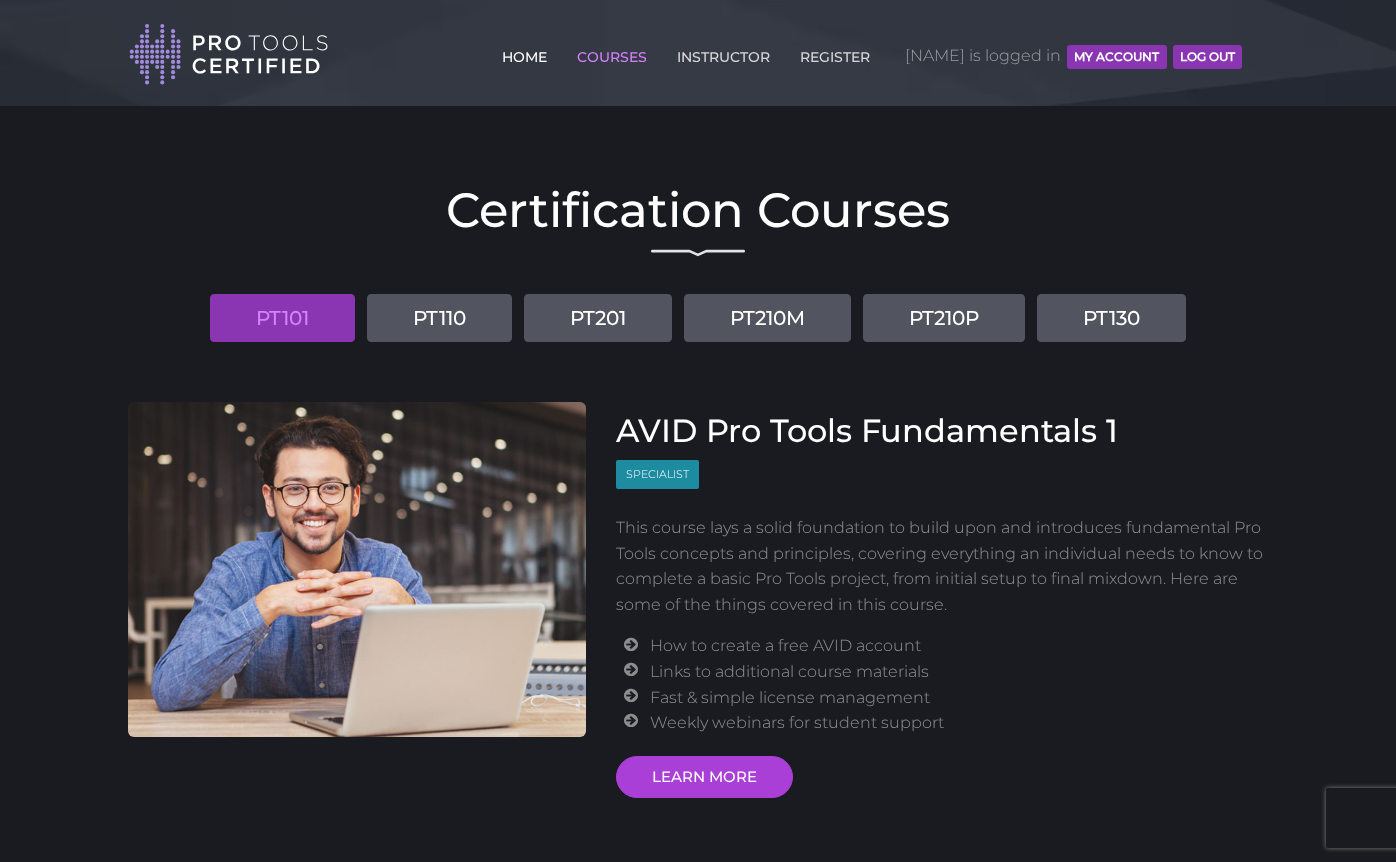 click on "HOME" at bounding box center (524, 53) 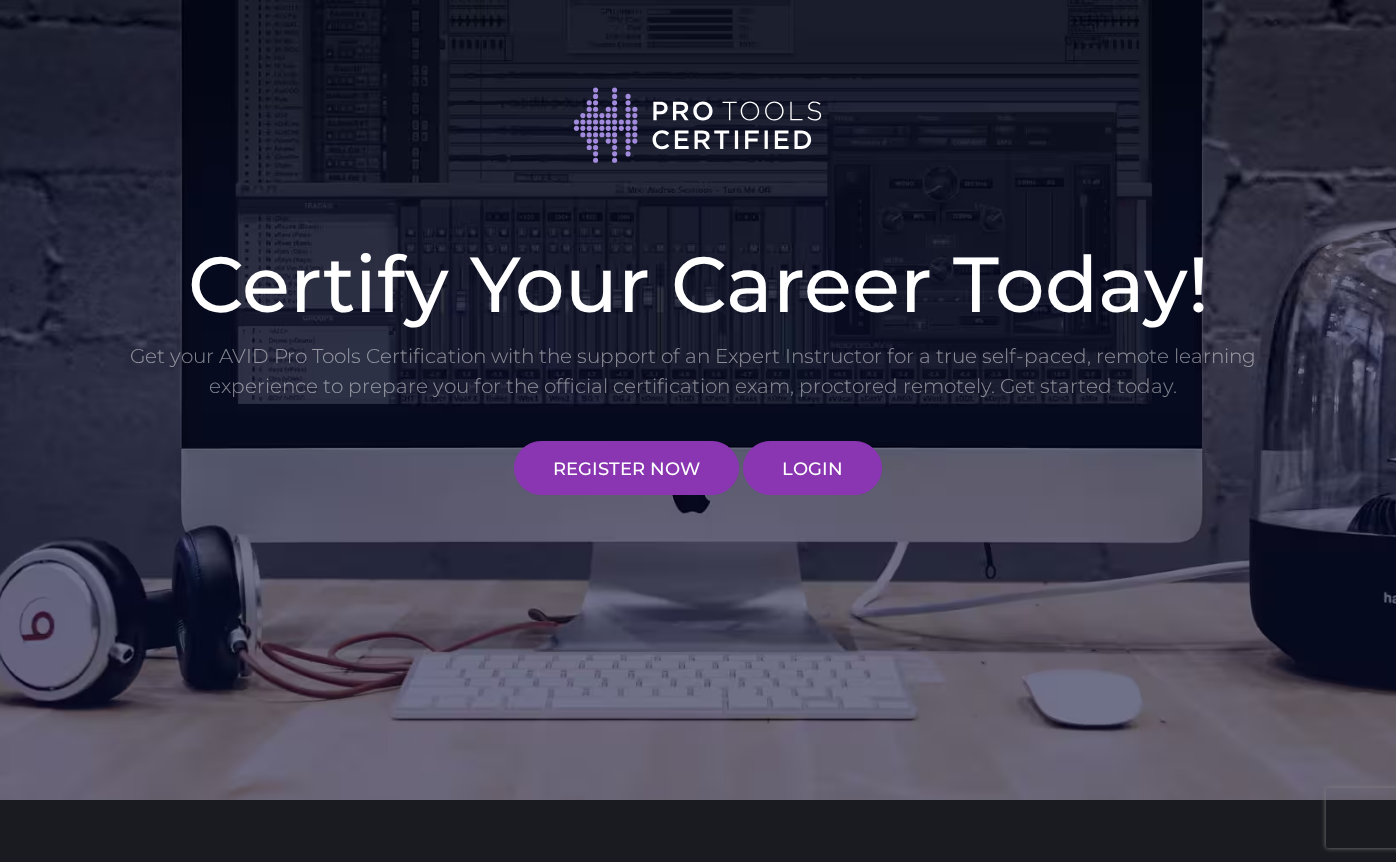 scroll, scrollTop: -1, scrollLeft: 0, axis: vertical 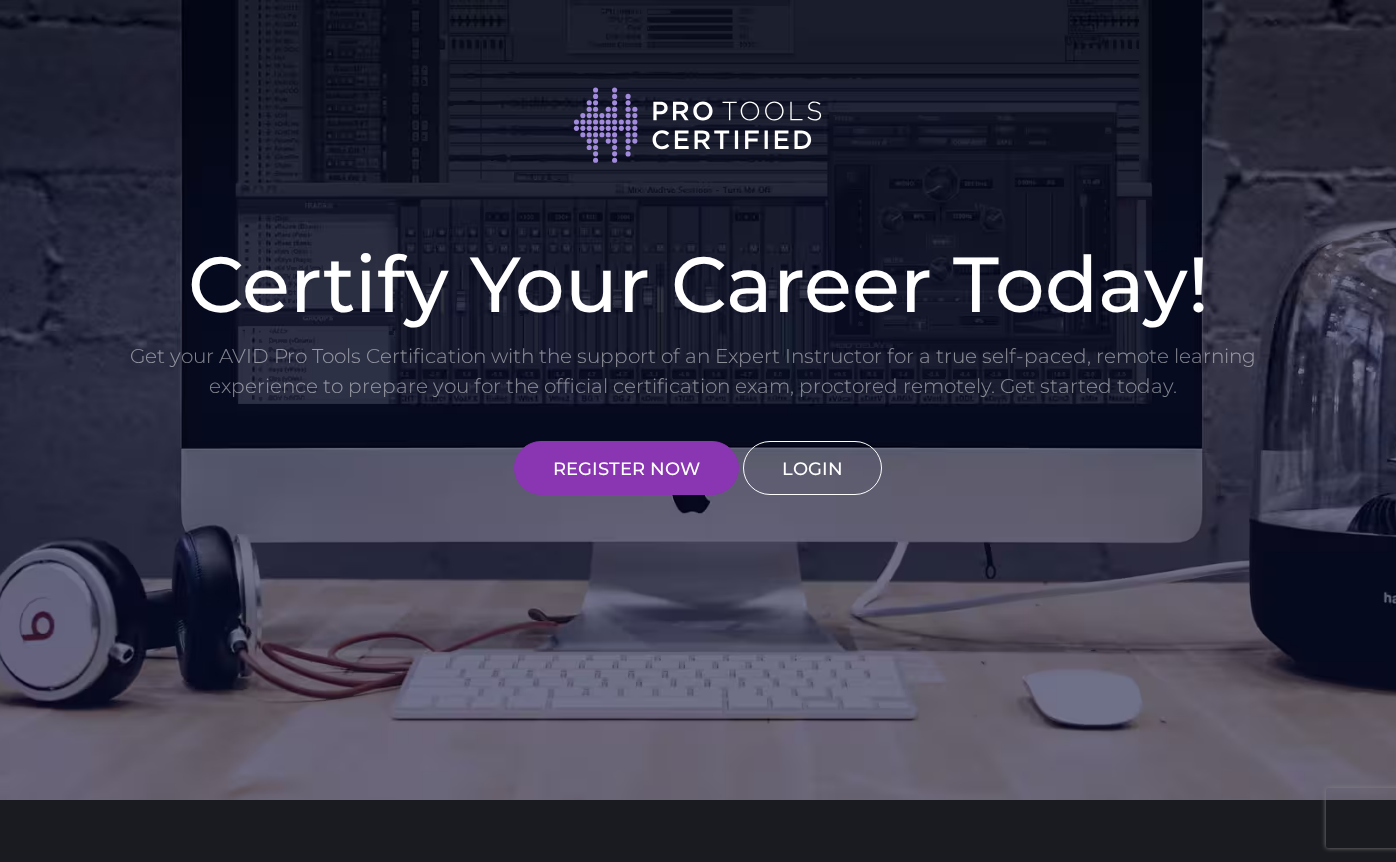 click on "LOGIN" at bounding box center (812, 468) 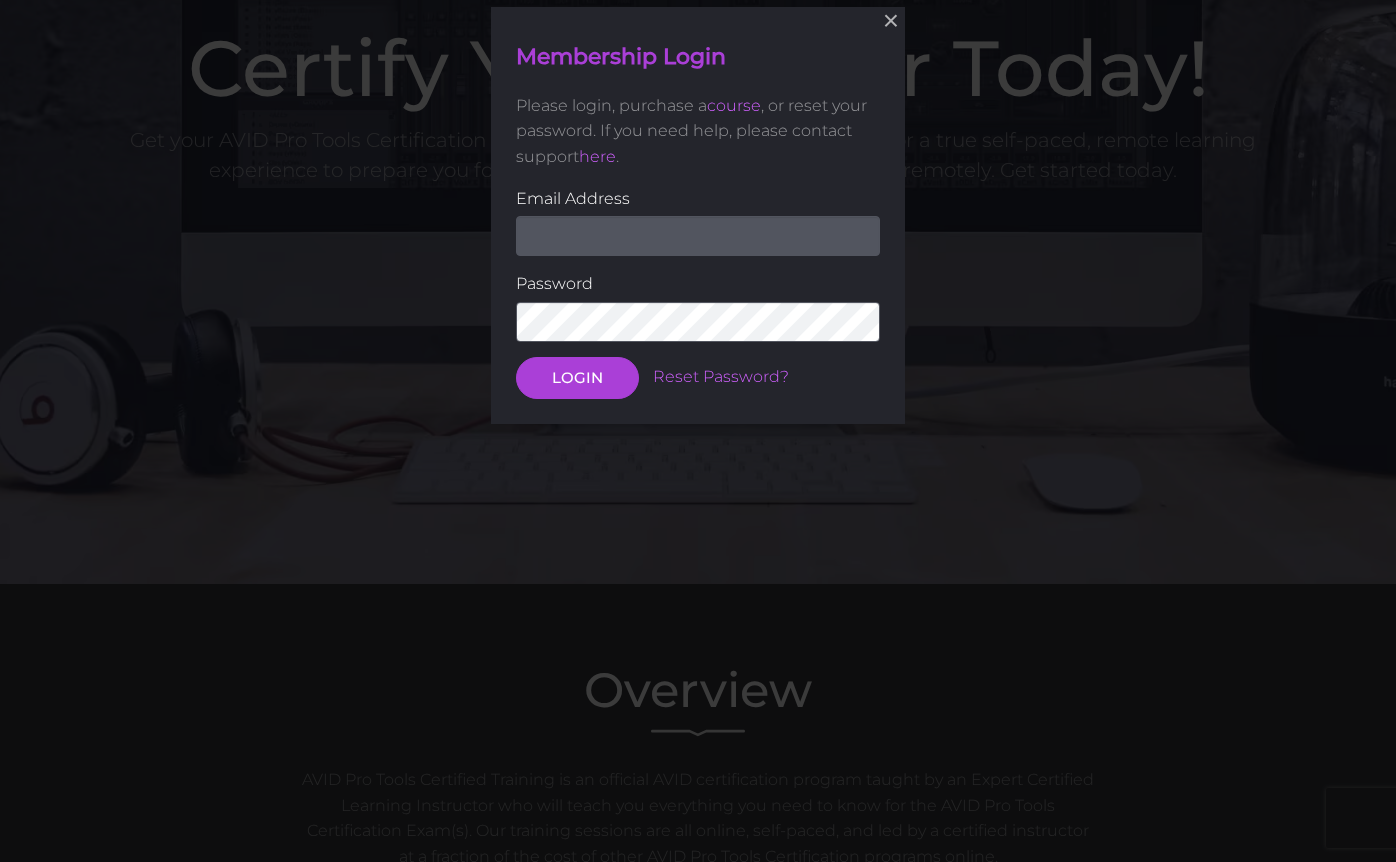 scroll, scrollTop: 218, scrollLeft: 0, axis: vertical 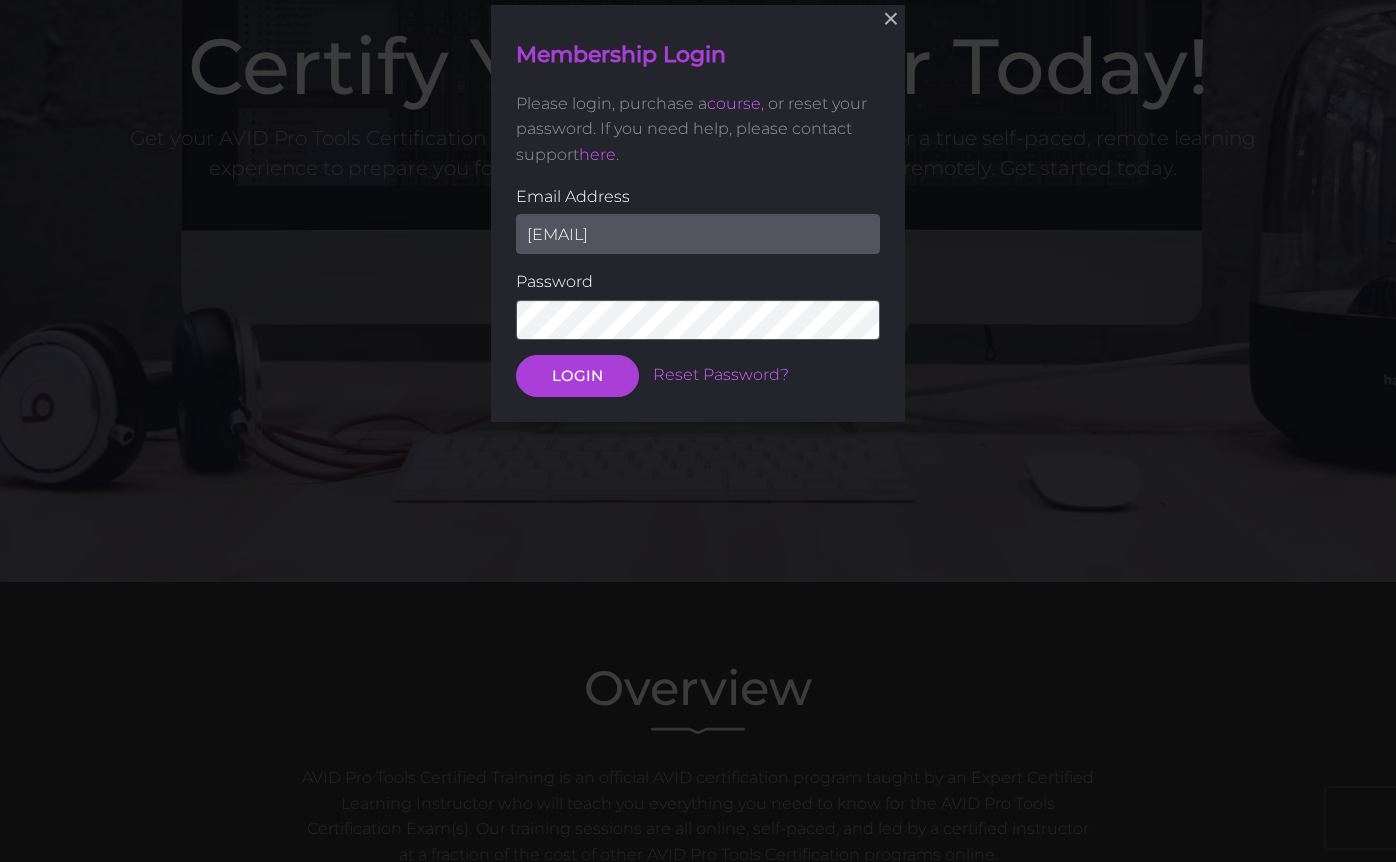 type on "[NAME]@[DOMAIN]" 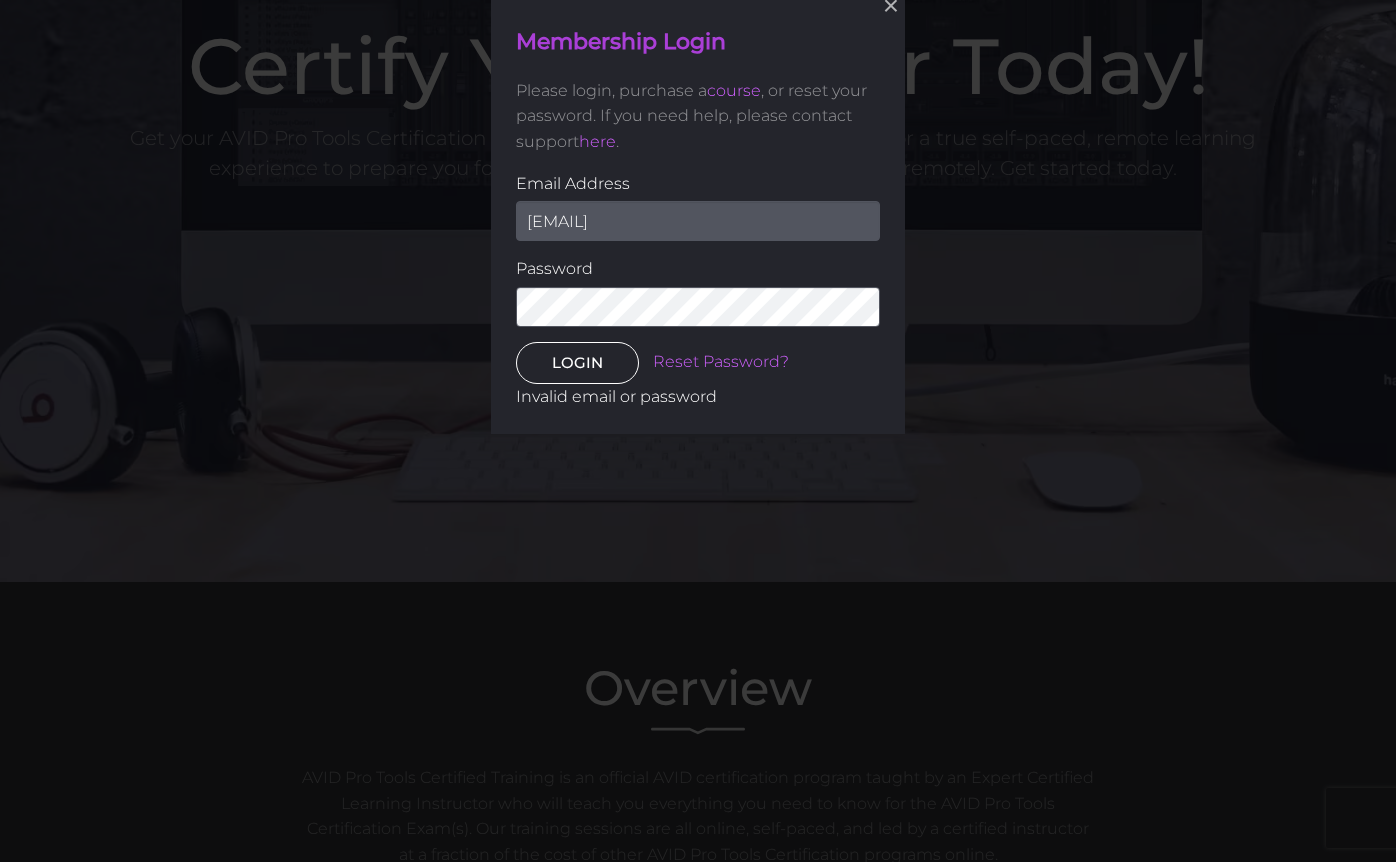 click on "LOGIN" at bounding box center [577, 363] 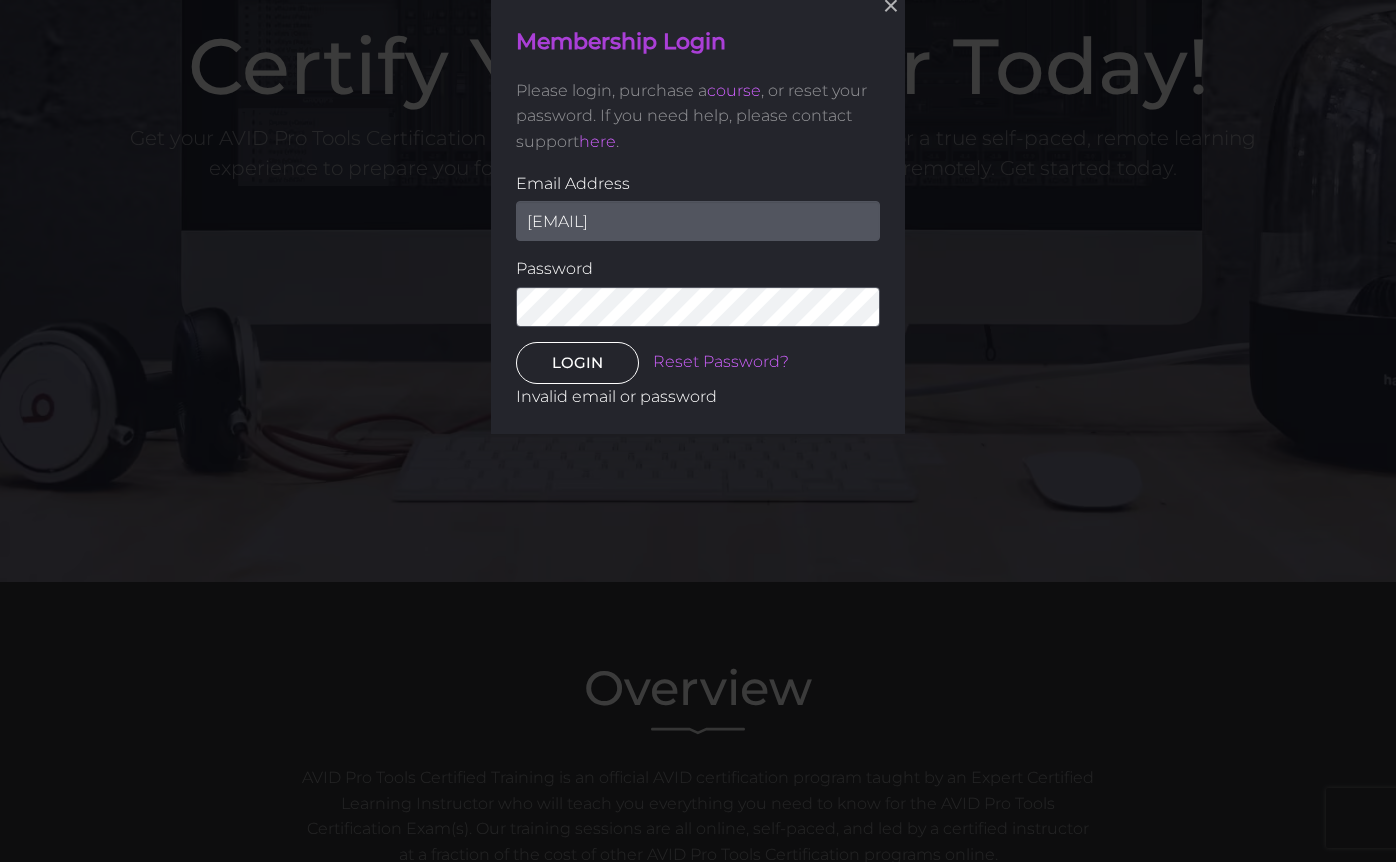 click on "LOGIN" at bounding box center [577, 363] 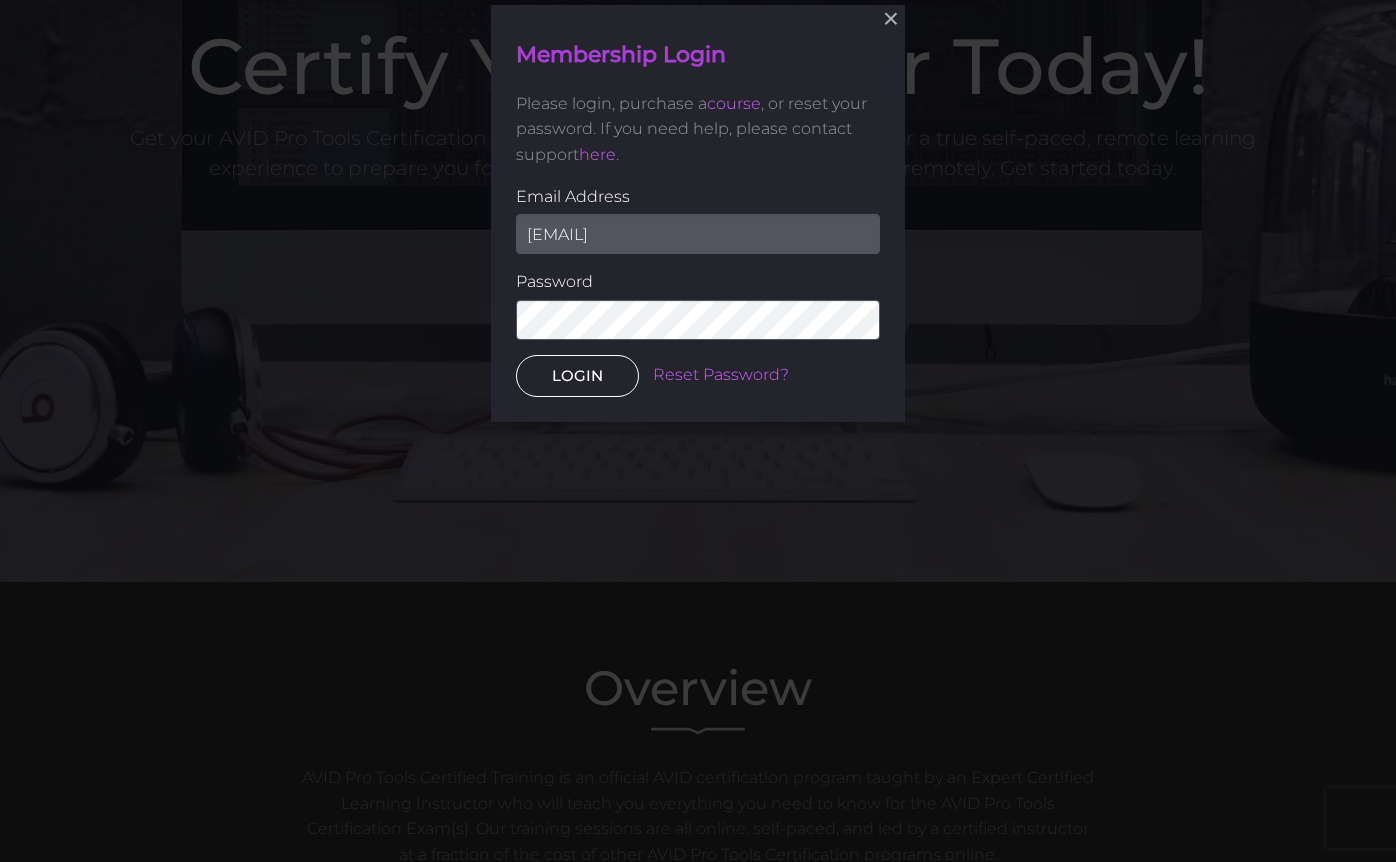 click on "LOGIN" at bounding box center (577, 375) 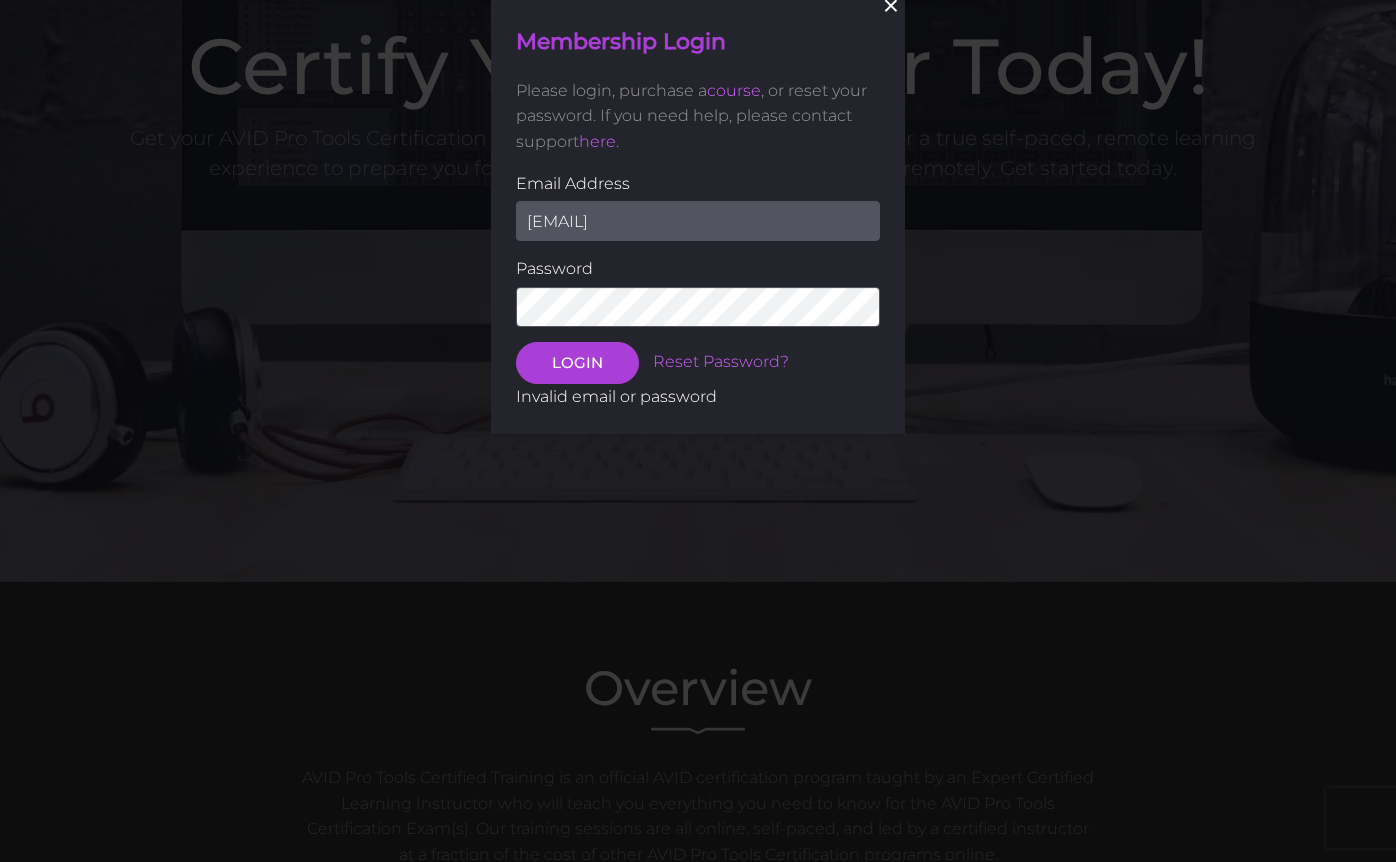 click on "×" at bounding box center [891, 6] 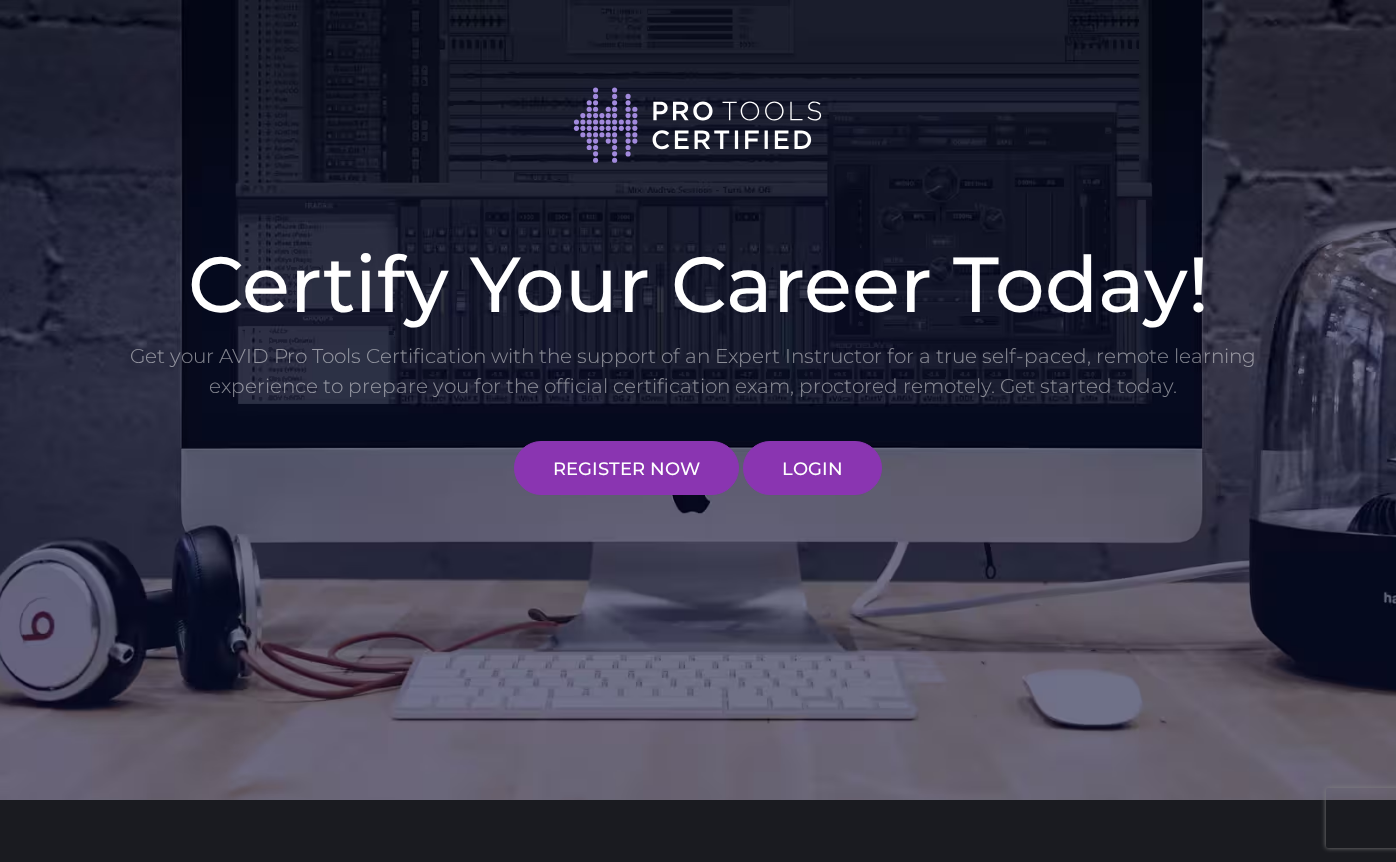 scroll, scrollTop: 0, scrollLeft: 0, axis: both 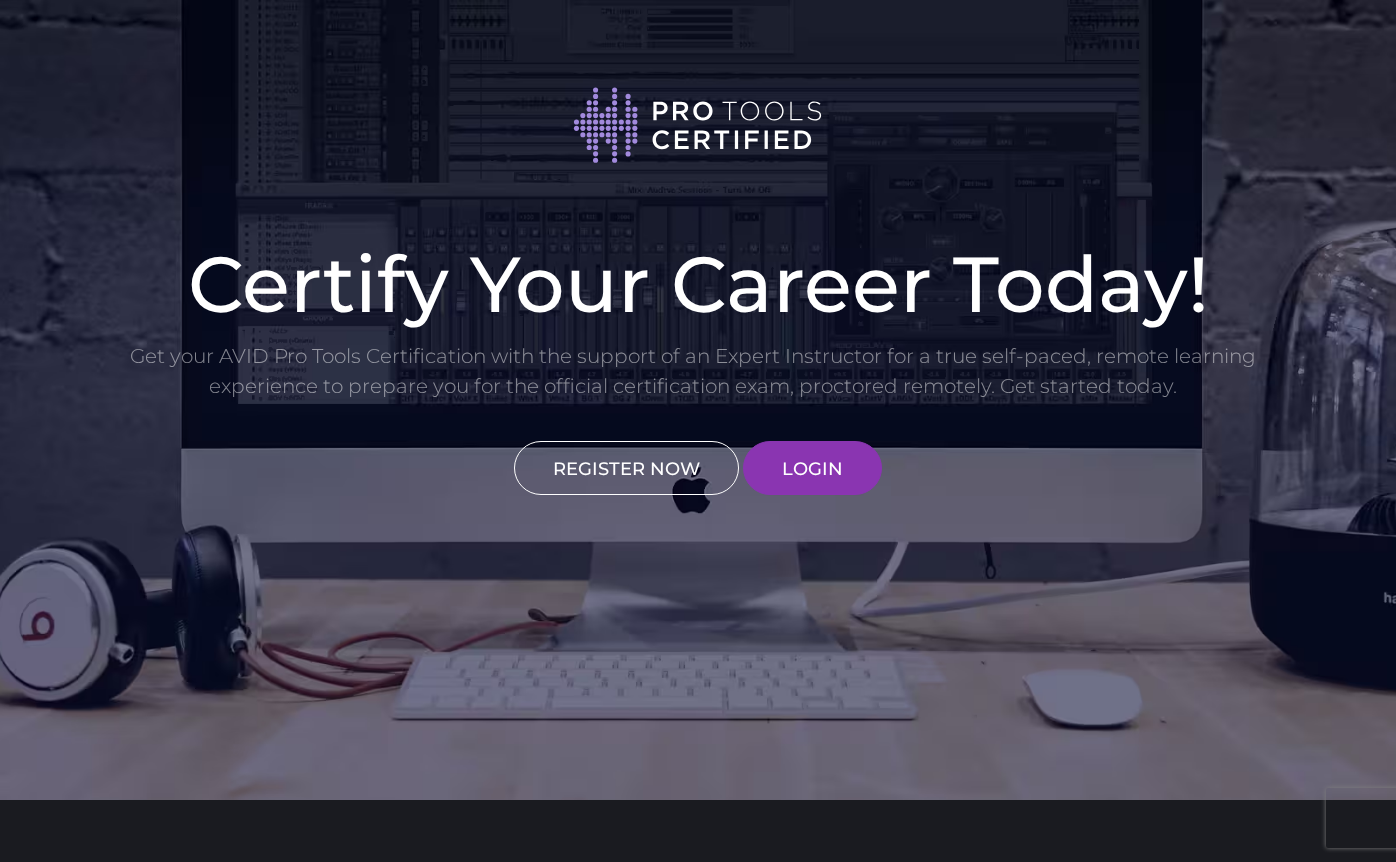 click on "REGISTER NOW" at bounding box center (626, 468) 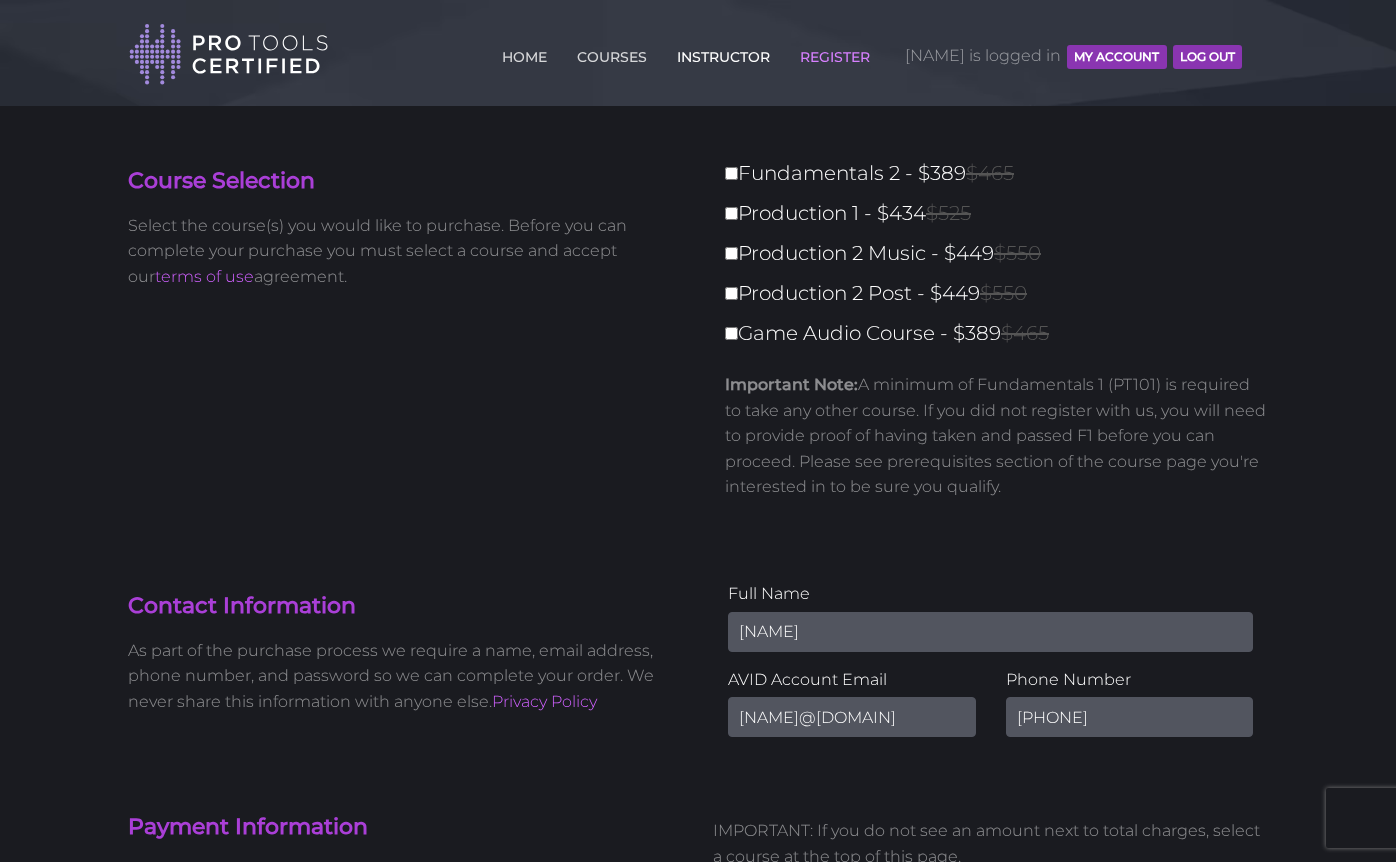 scroll, scrollTop: 0, scrollLeft: 0, axis: both 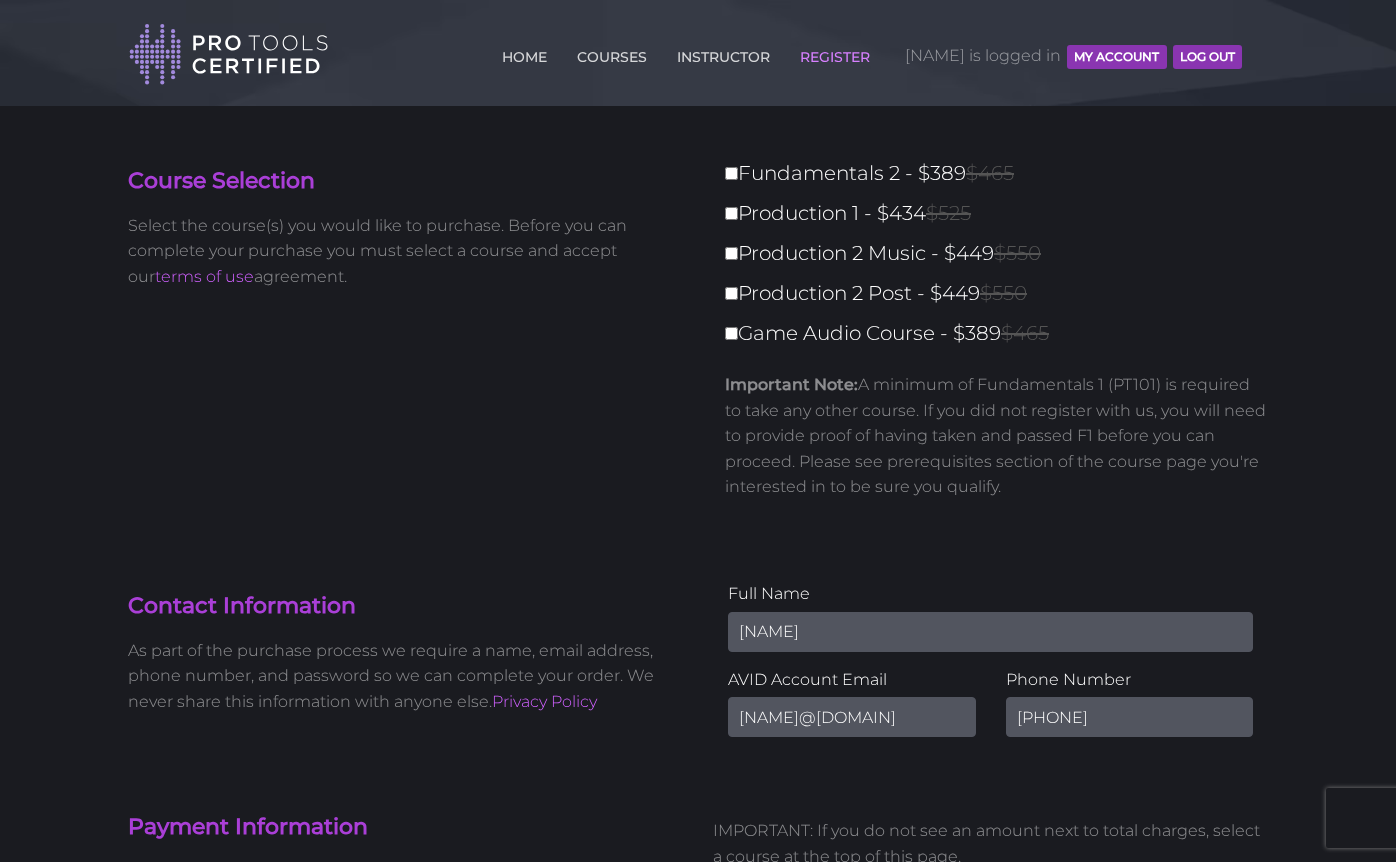 click on "MY ACCOUNT" at bounding box center (1116, 57) 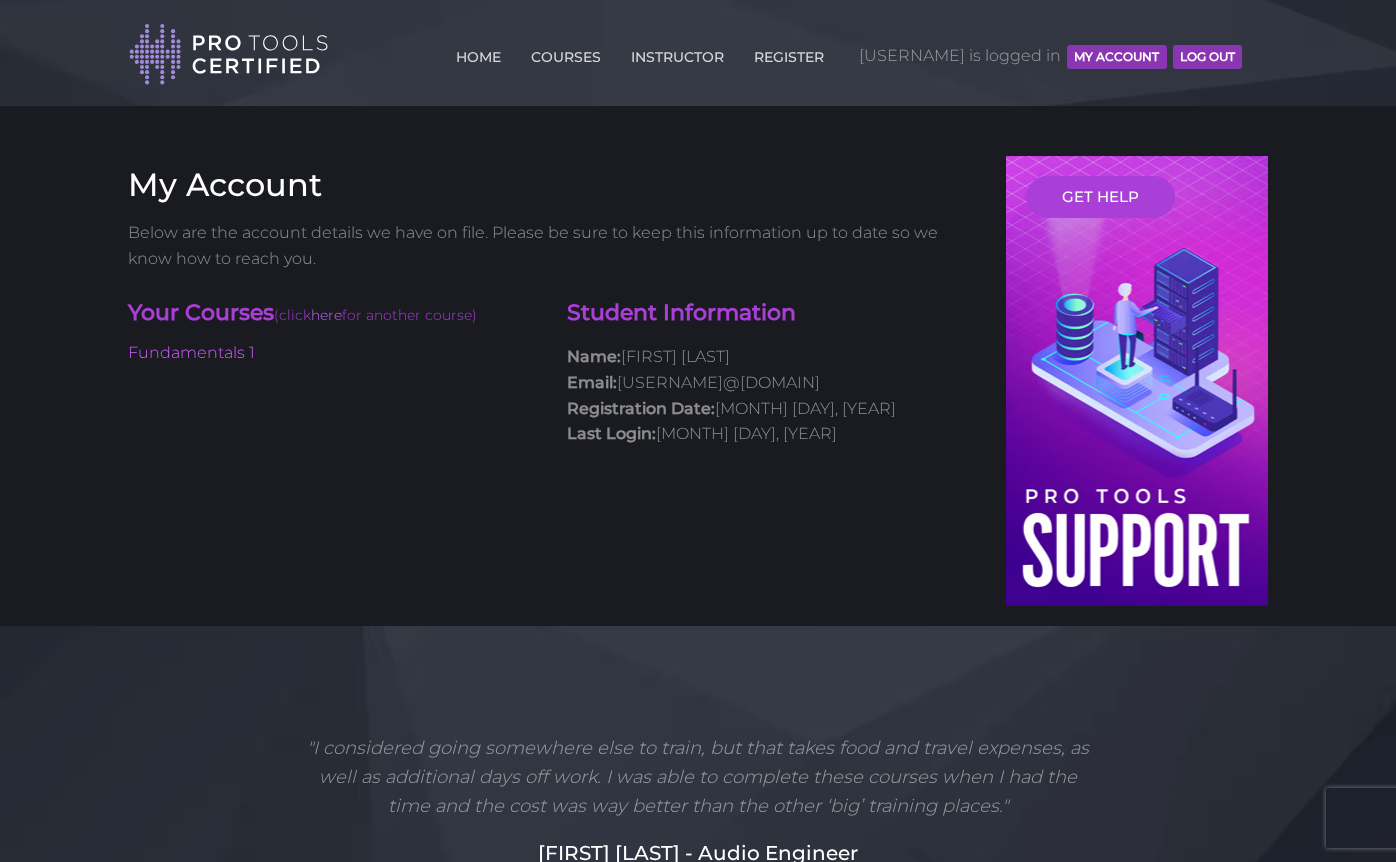 scroll, scrollTop: 0, scrollLeft: 0, axis: both 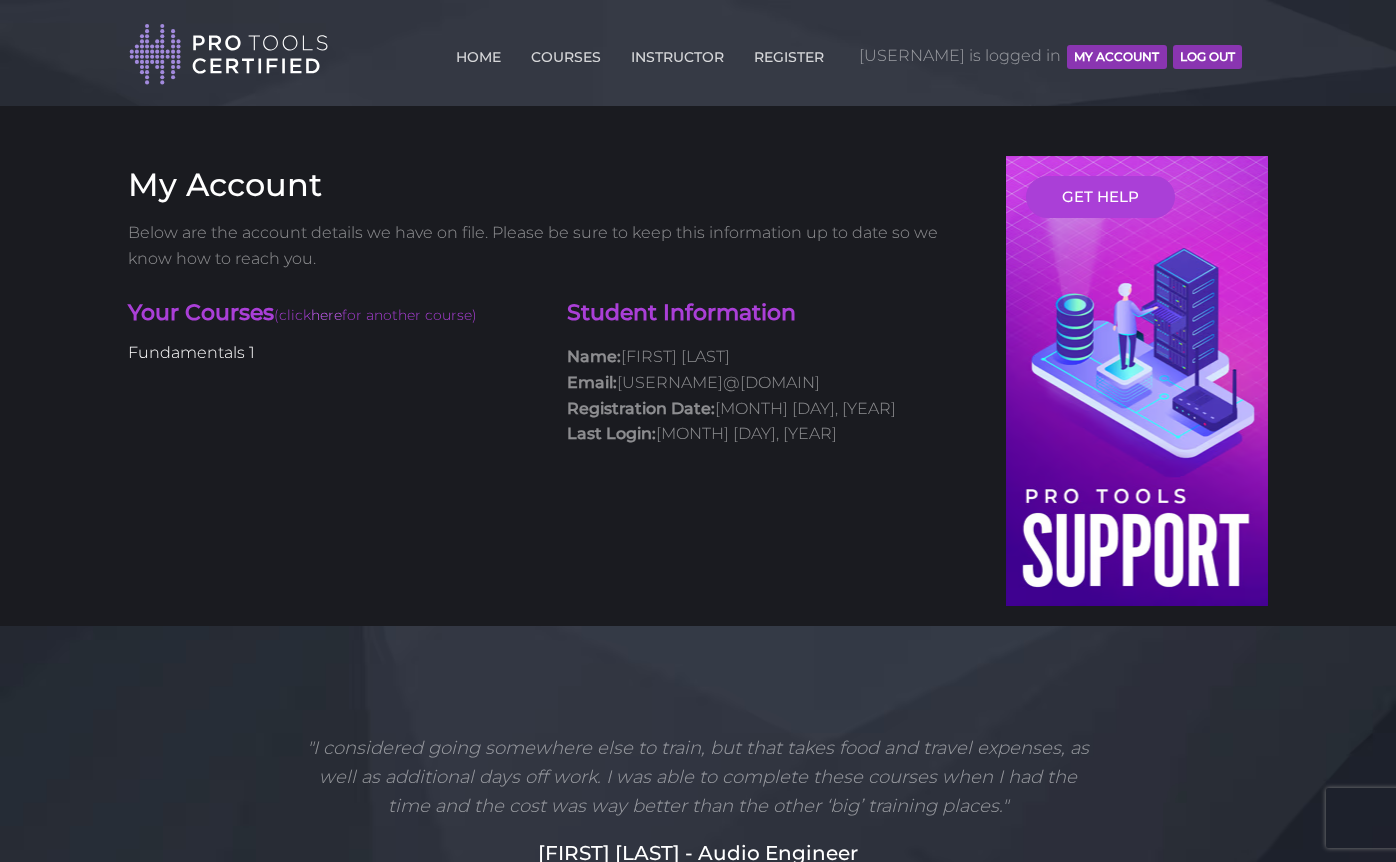 click on "Fundamentals 1" at bounding box center [191, 352] 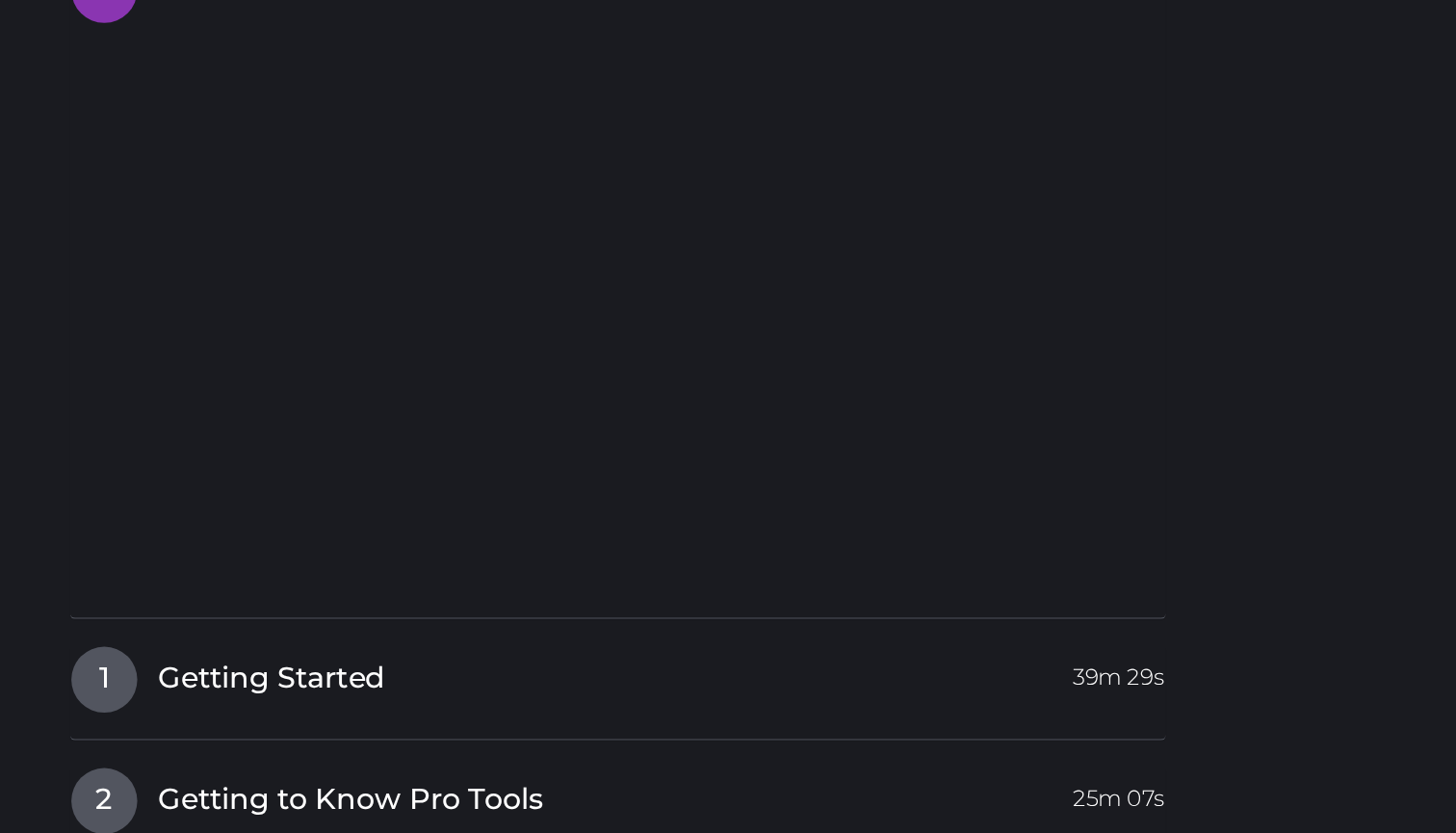 scroll, scrollTop: 1617, scrollLeft: 0, axis: vertical 